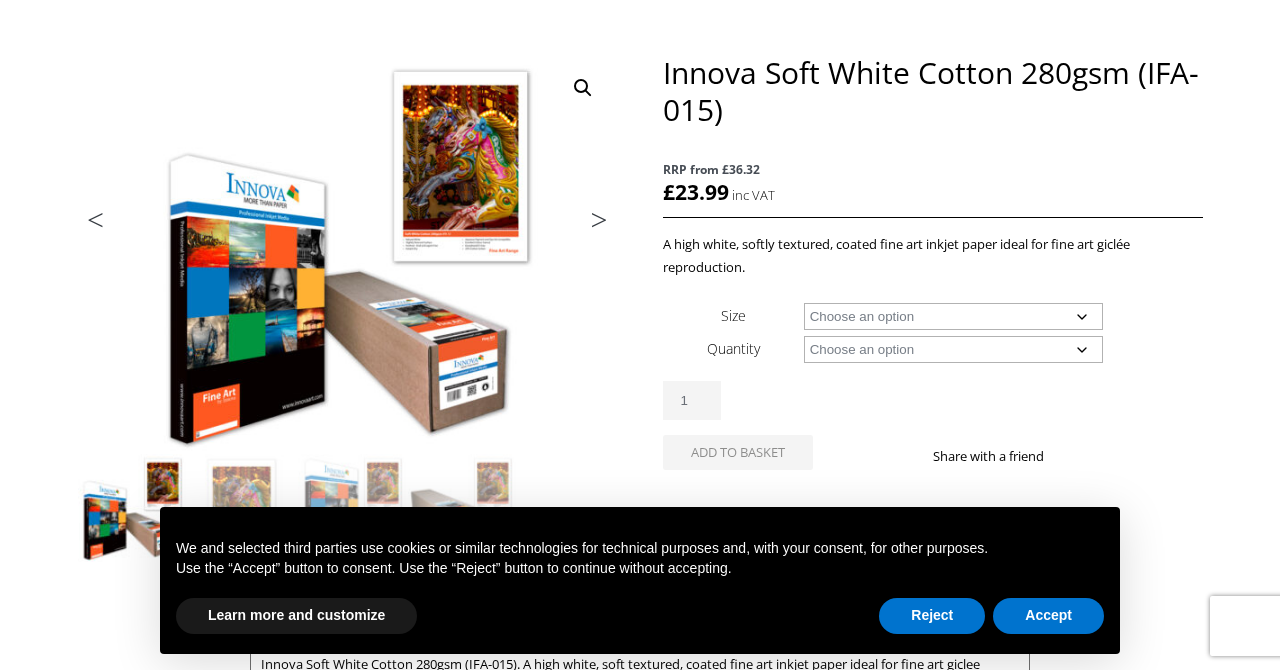 scroll, scrollTop: 223, scrollLeft: 0, axis: vertical 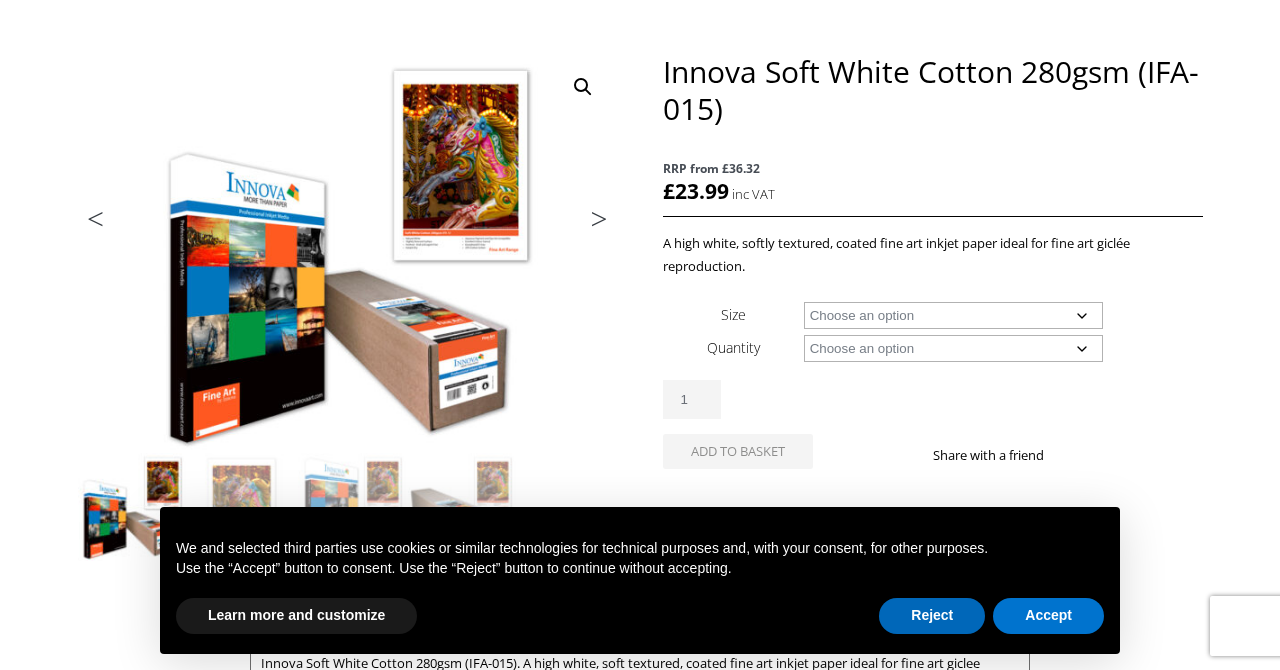 click on "Reject" at bounding box center [932, 616] 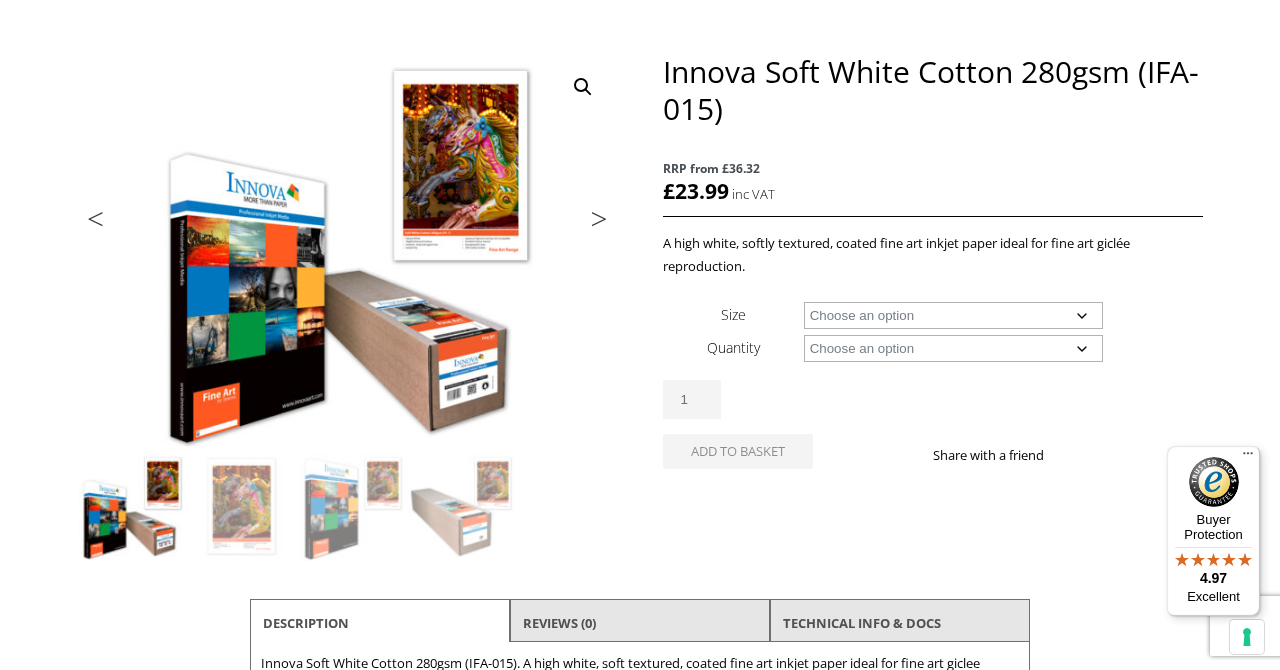 click on "Choose an option A4 Sheet A3 Sheet A3+ Sheet A2 Sheet 17" Wide Roll 24" Wide Roll 36" Wide Roll 44" Wide Roll 60" Wide Roll" 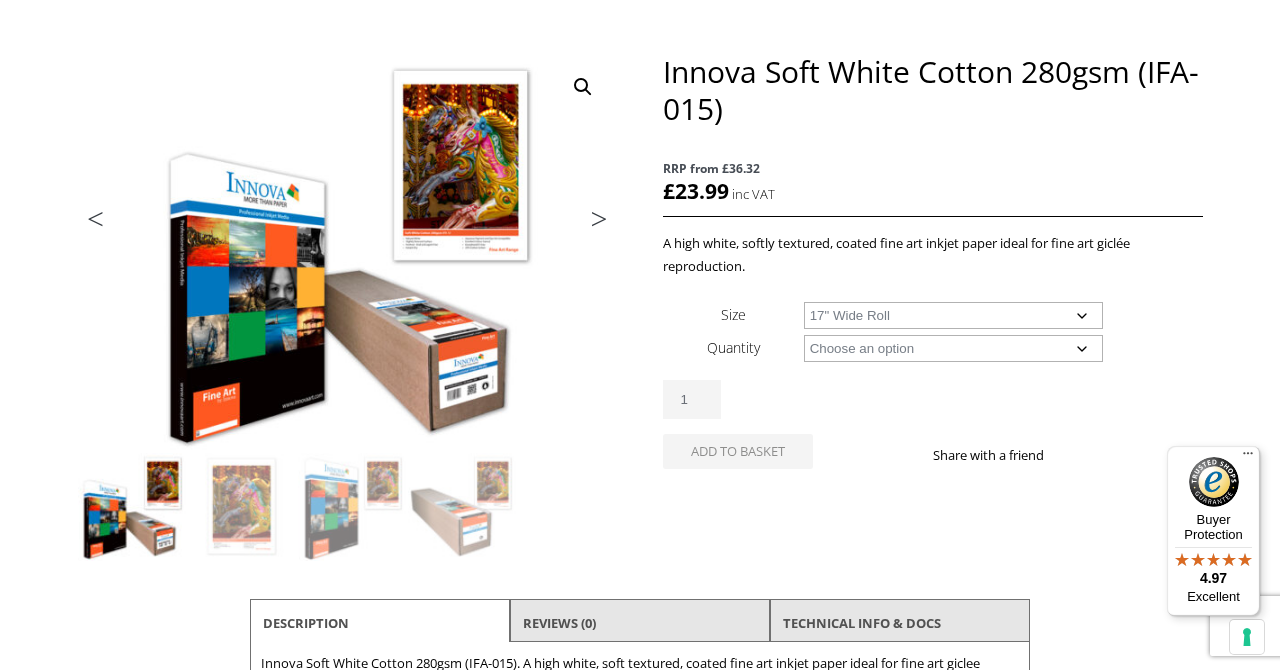 select on "17-wide-roll" 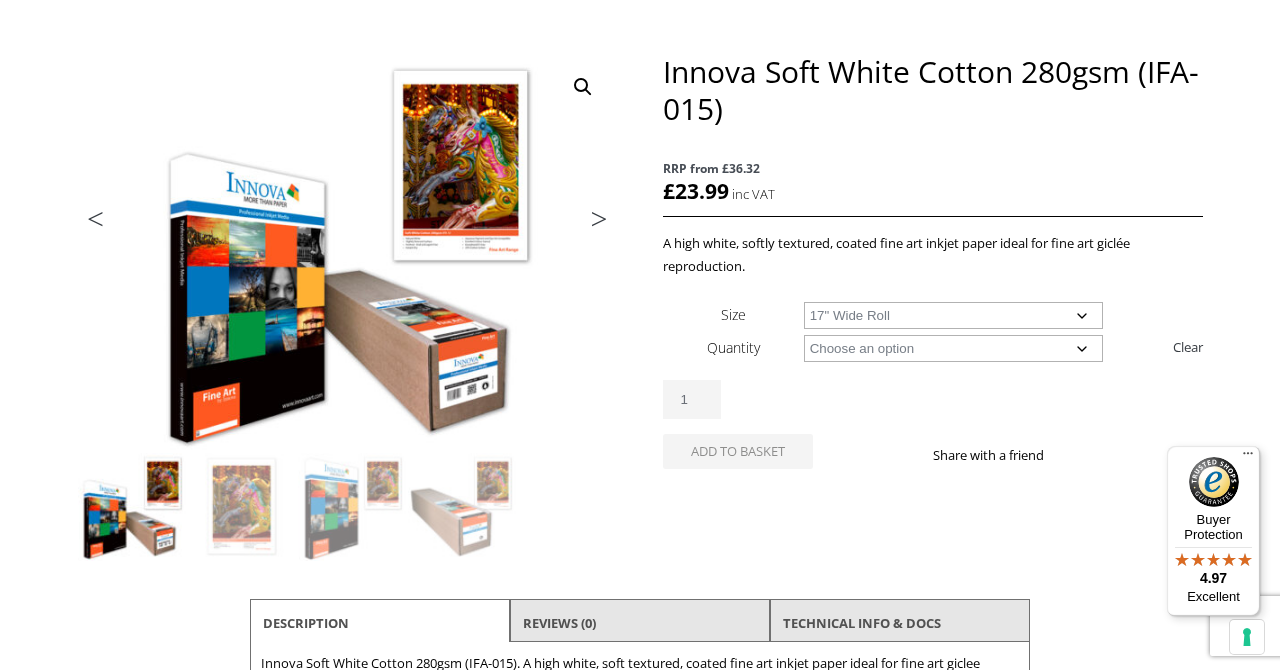 select on "15m" 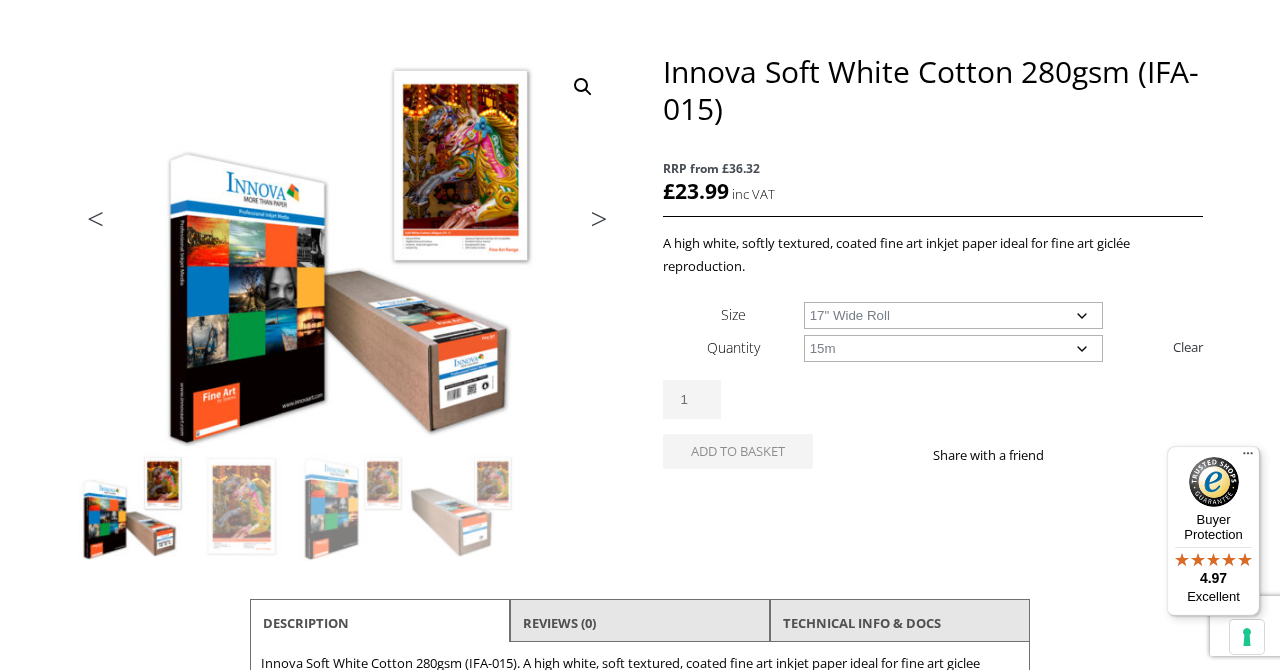 select on "17-wide-roll" 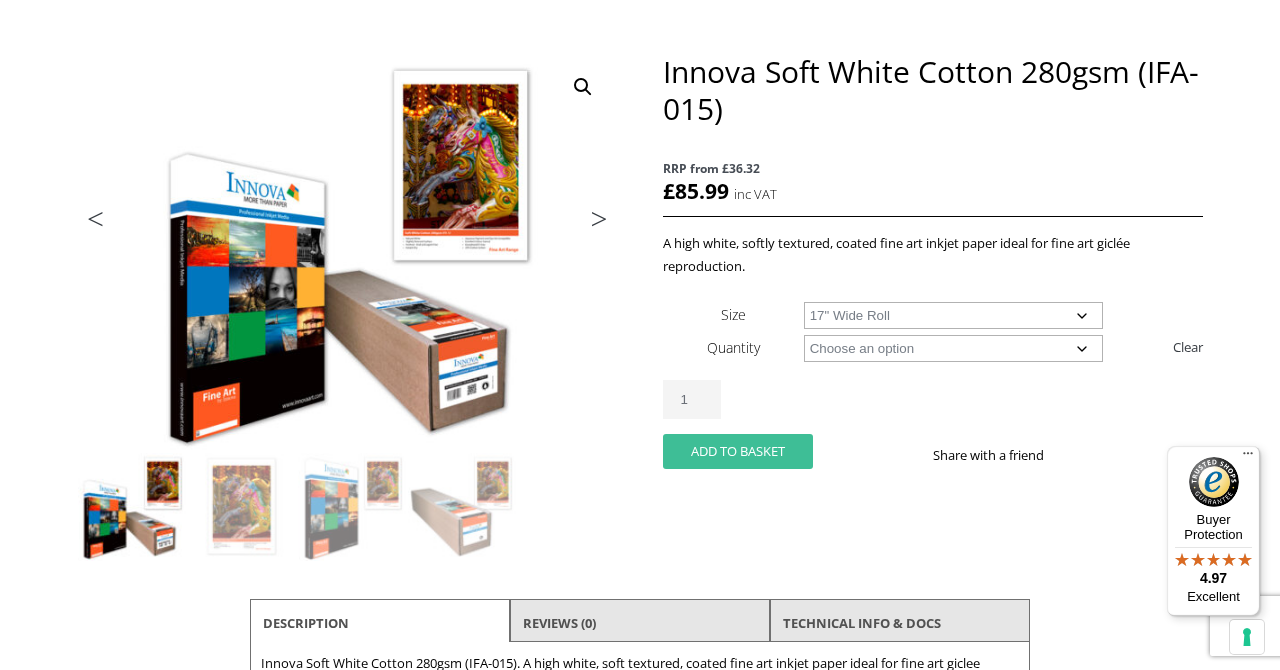 click on "Add to basket" 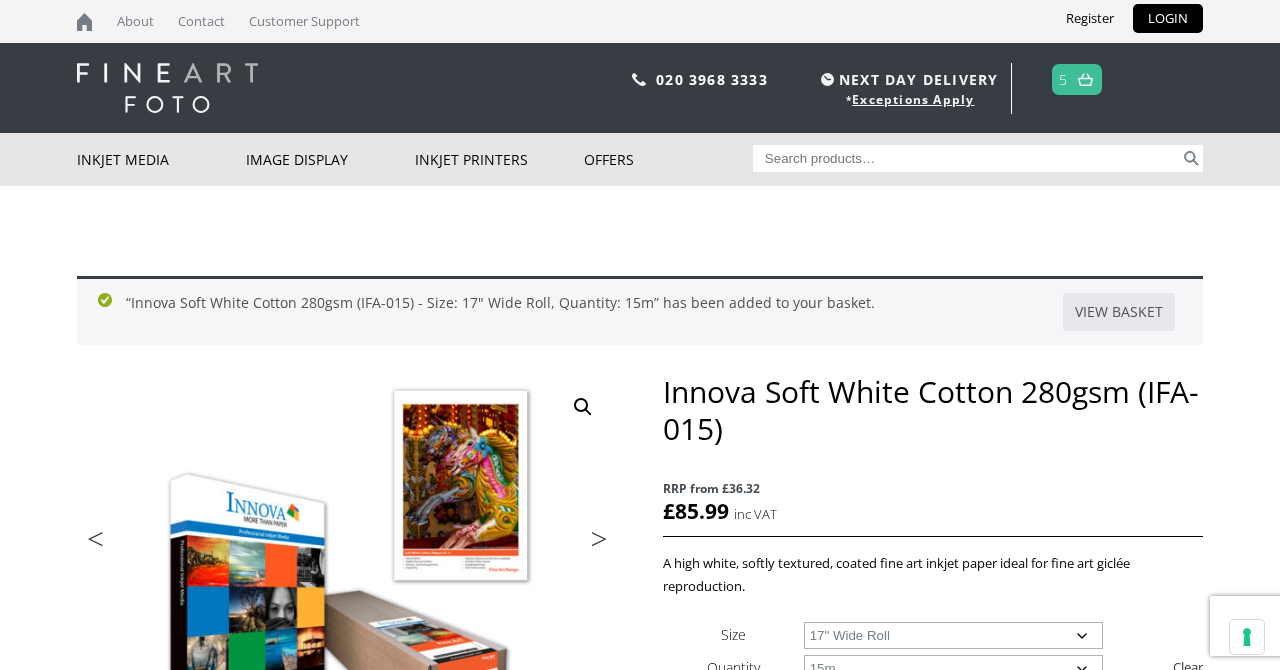scroll, scrollTop: 317, scrollLeft: 0, axis: vertical 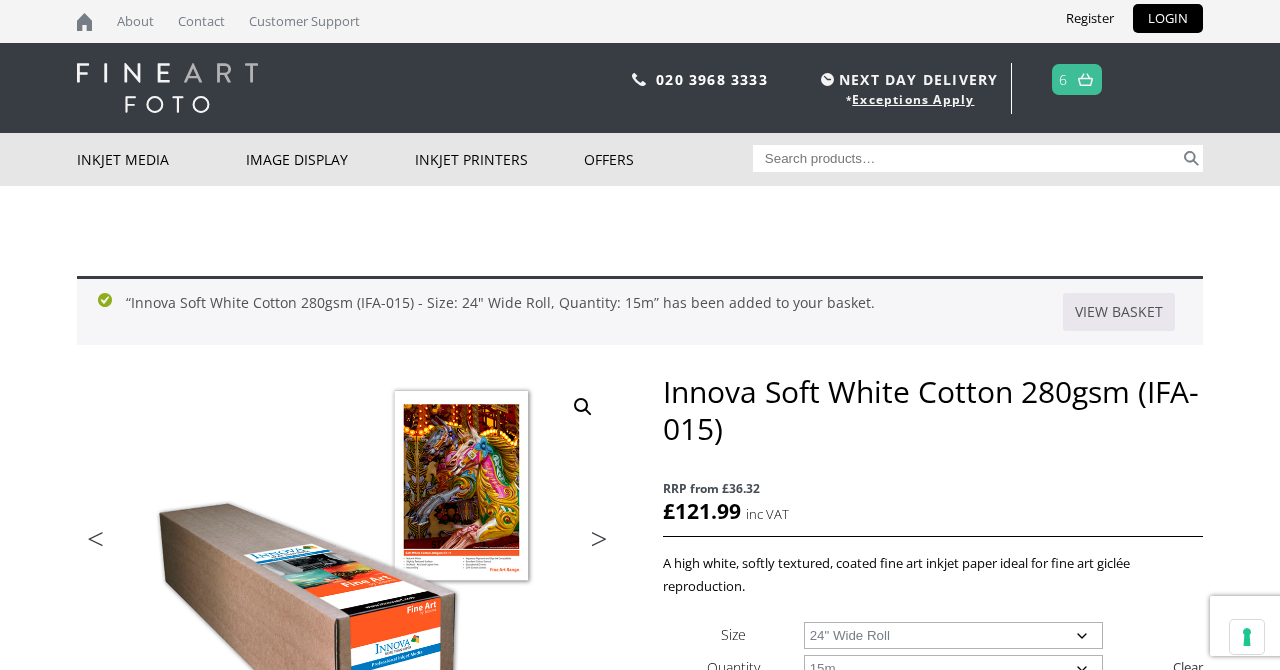 click on "Choose an option 17" Wide Roll 24" Wide Roll 36" Wide Roll 44" Wide Roll 60" Wide Roll" 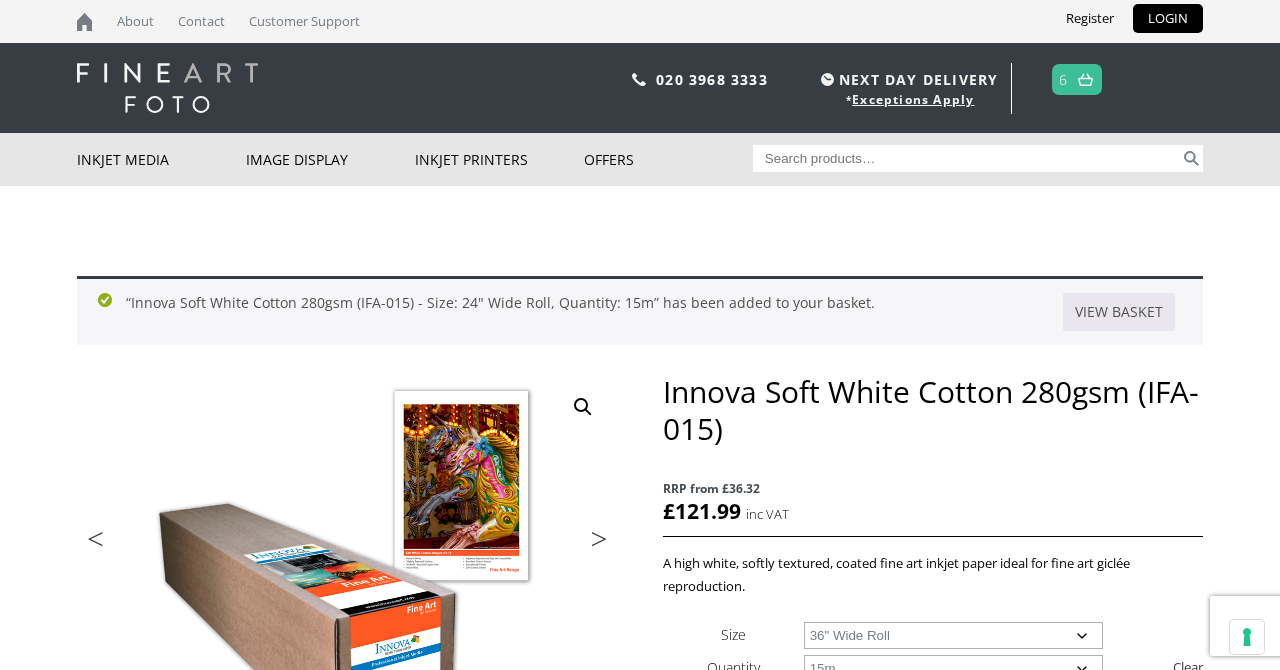 select on "36-wide-roll" 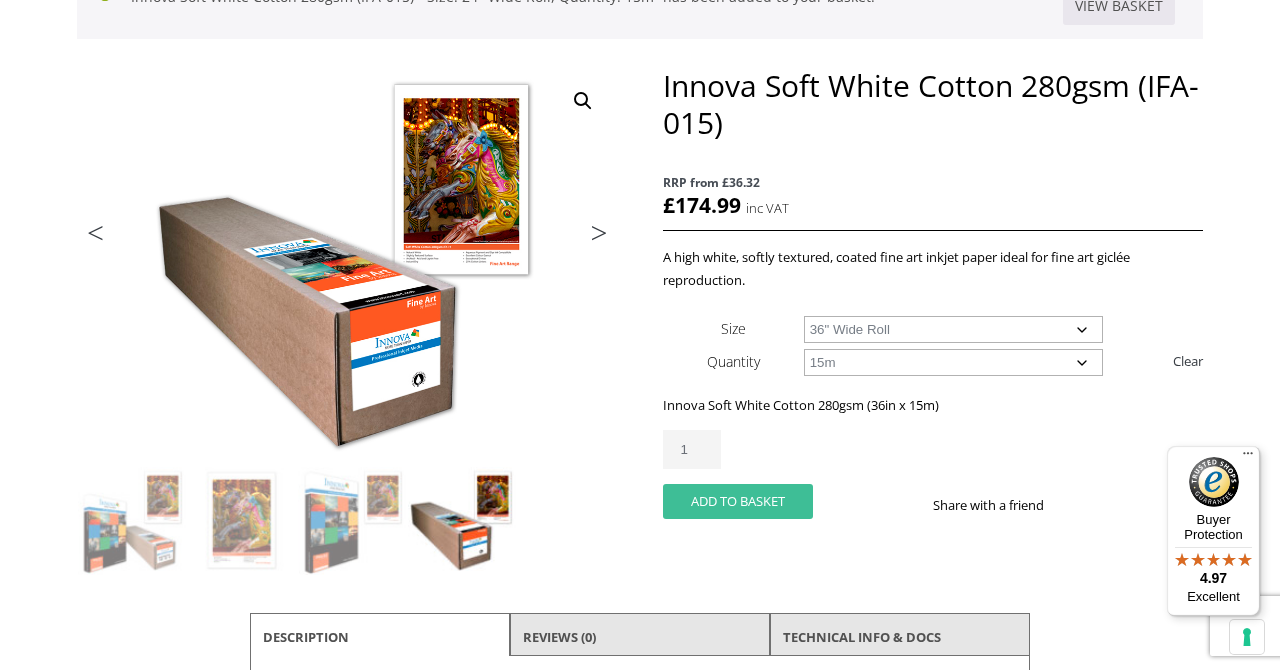 click on "Add to basket" 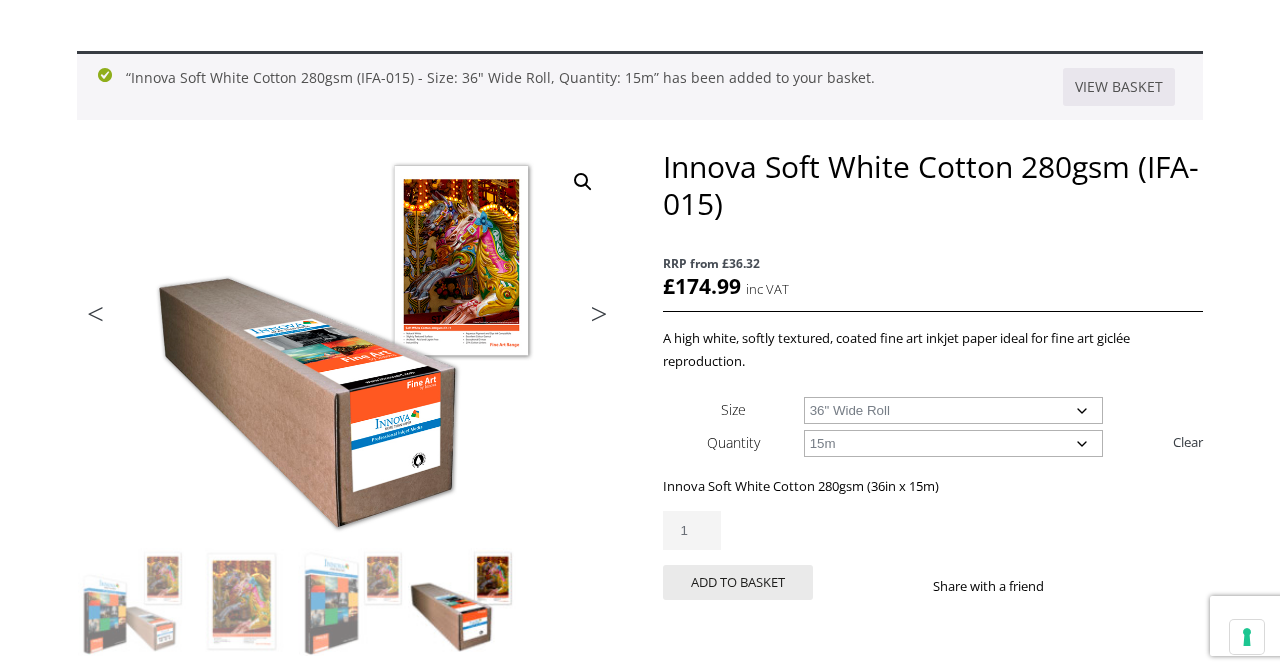 scroll, scrollTop: 249, scrollLeft: 0, axis: vertical 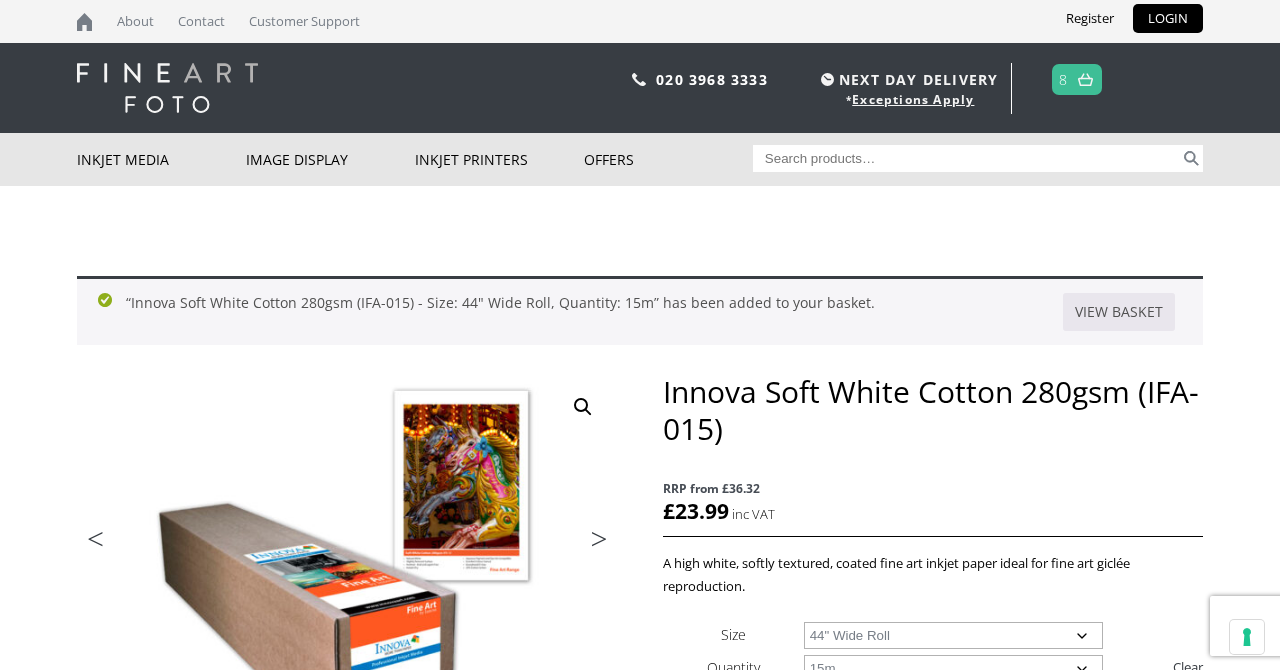 select on "60-wide-roll" 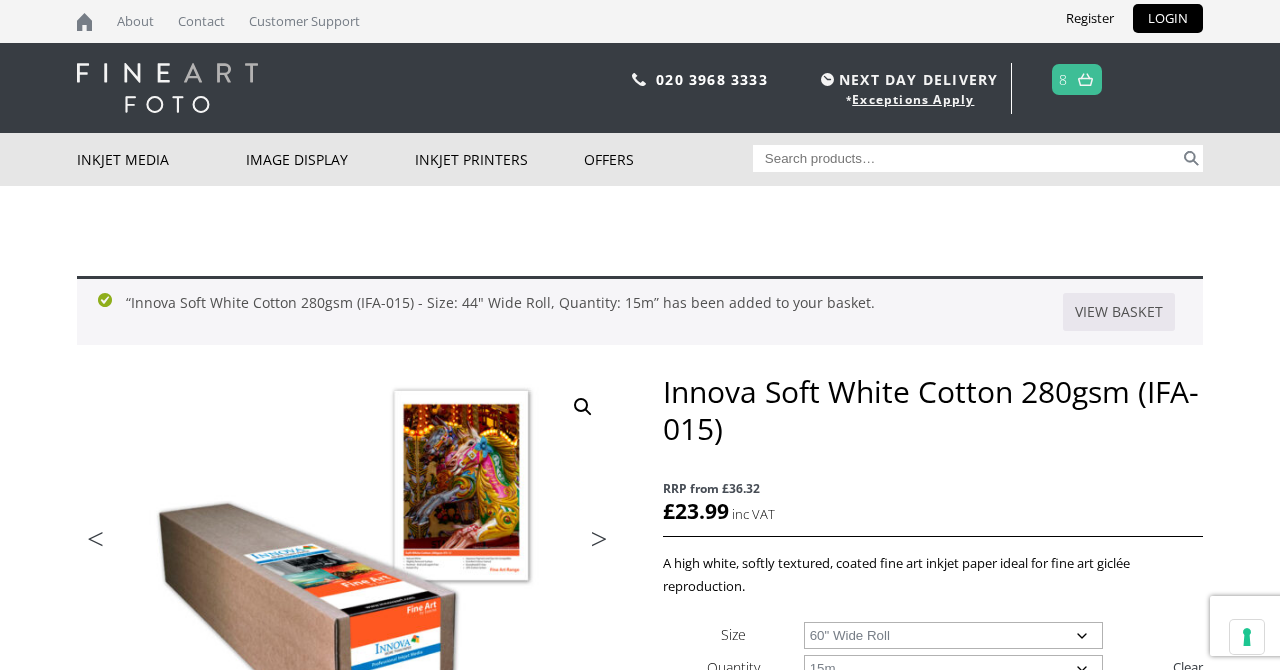click on "Add to basket" 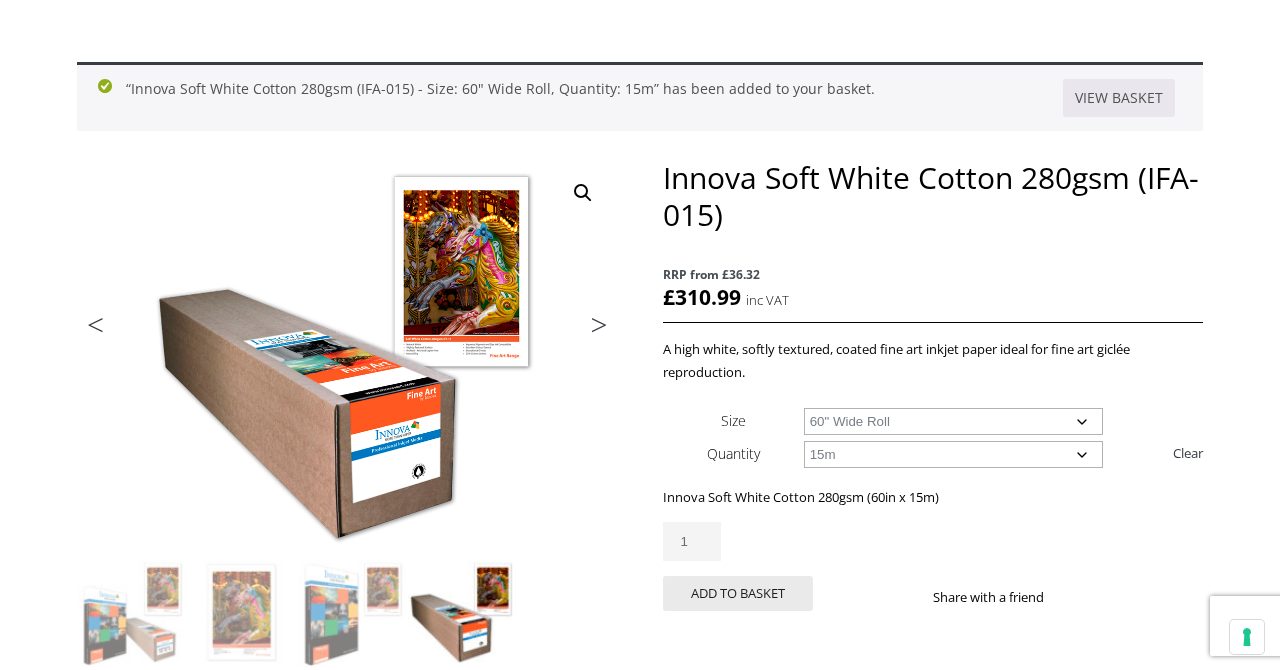 scroll, scrollTop: 214, scrollLeft: 0, axis: vertical 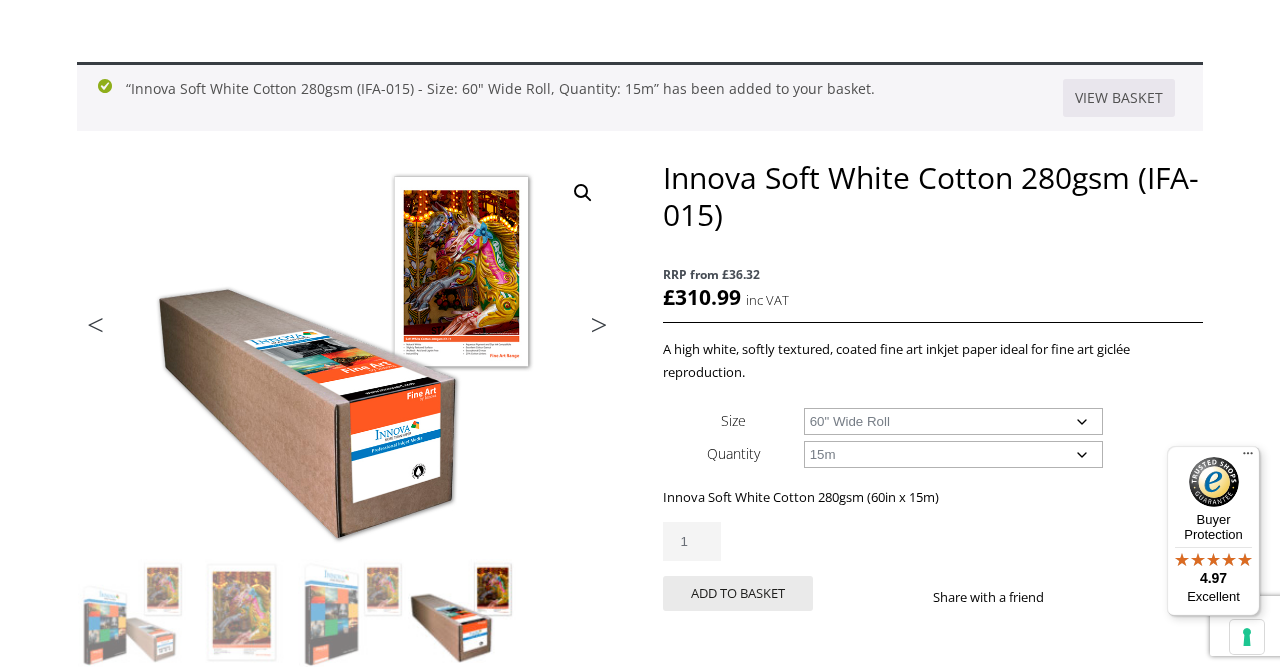 select 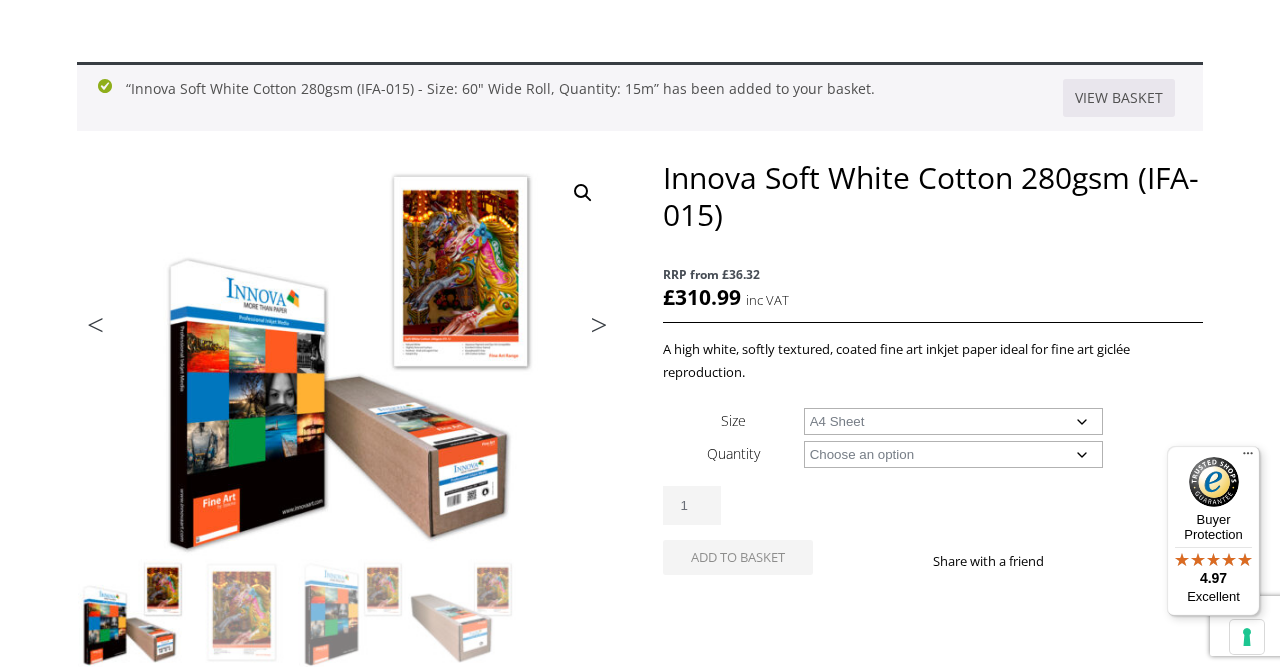 select on "a4-sheet" 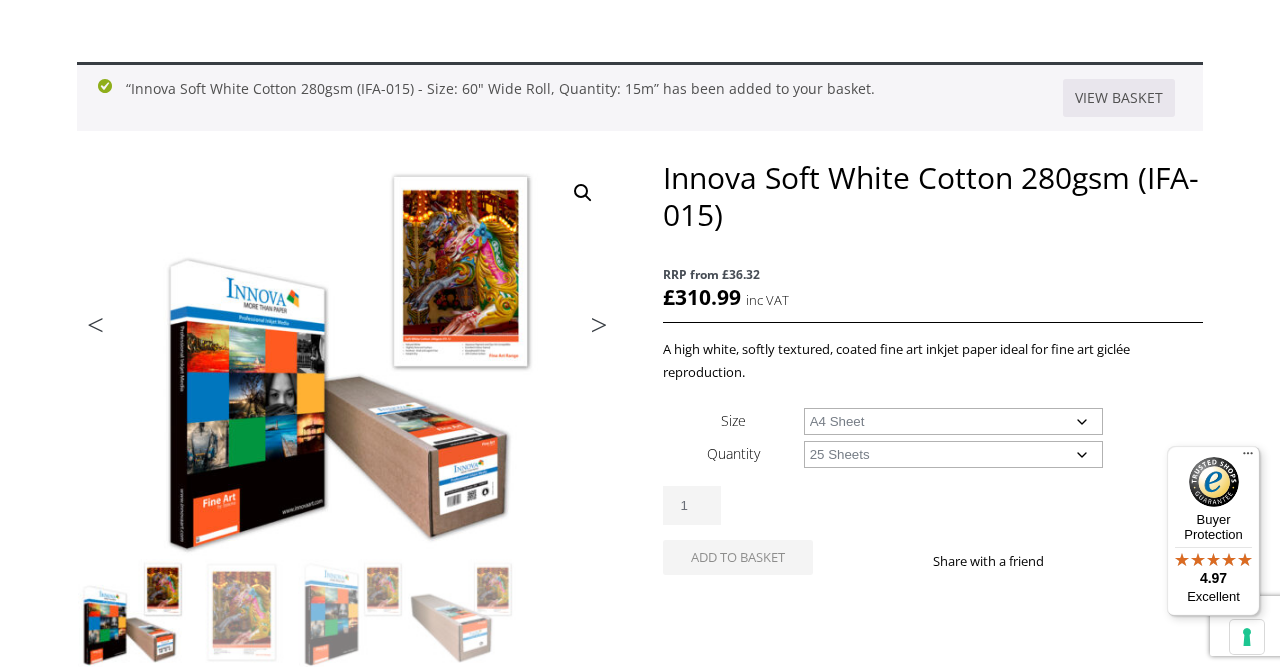 select on "a4-sheet" 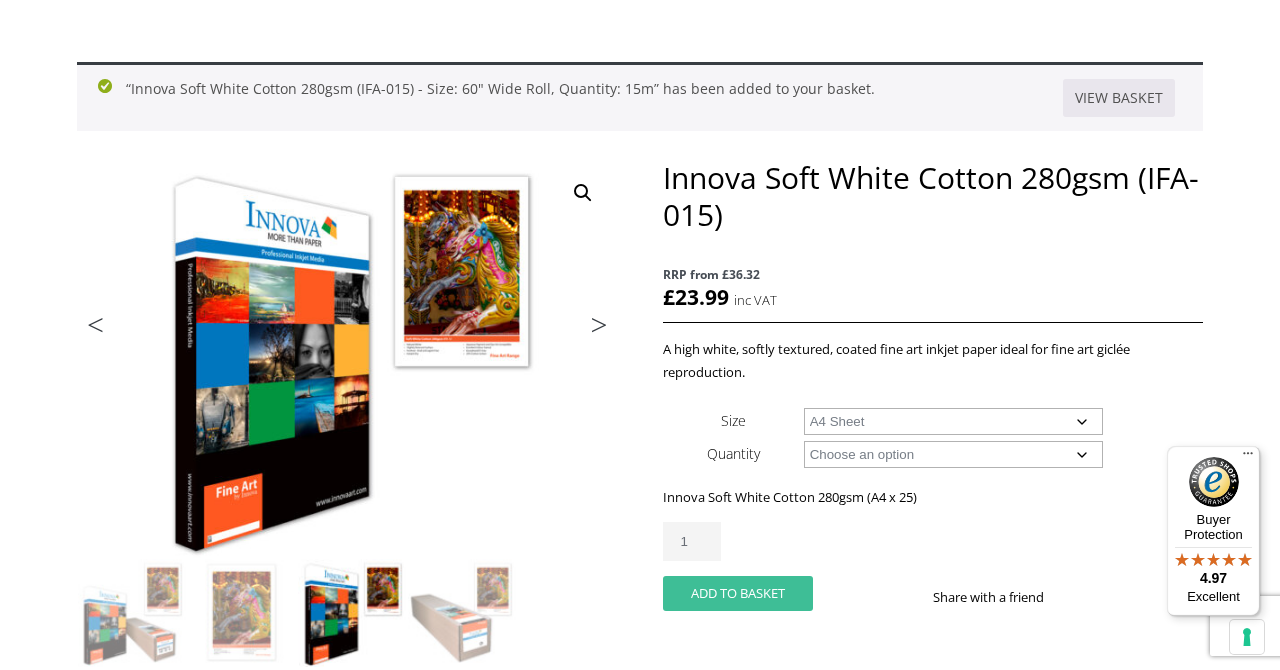 click on "Add to basket" 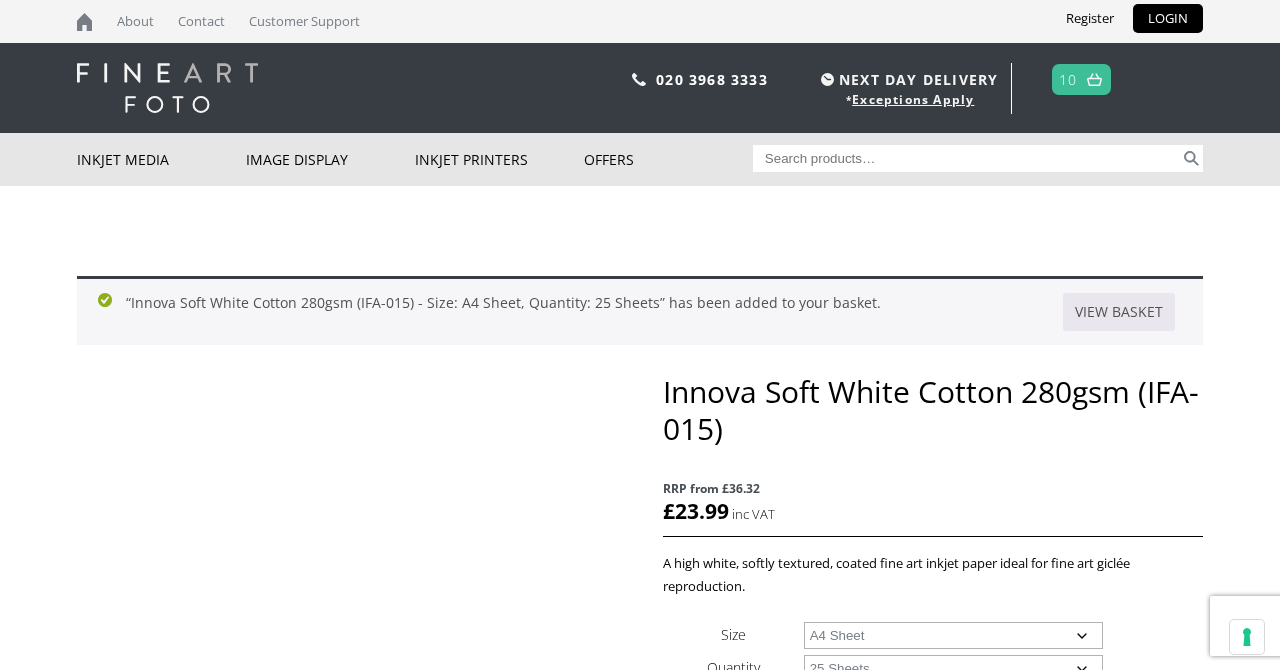 scroll, scrollTop: 214, scrollLeft: 0, axis: vertical 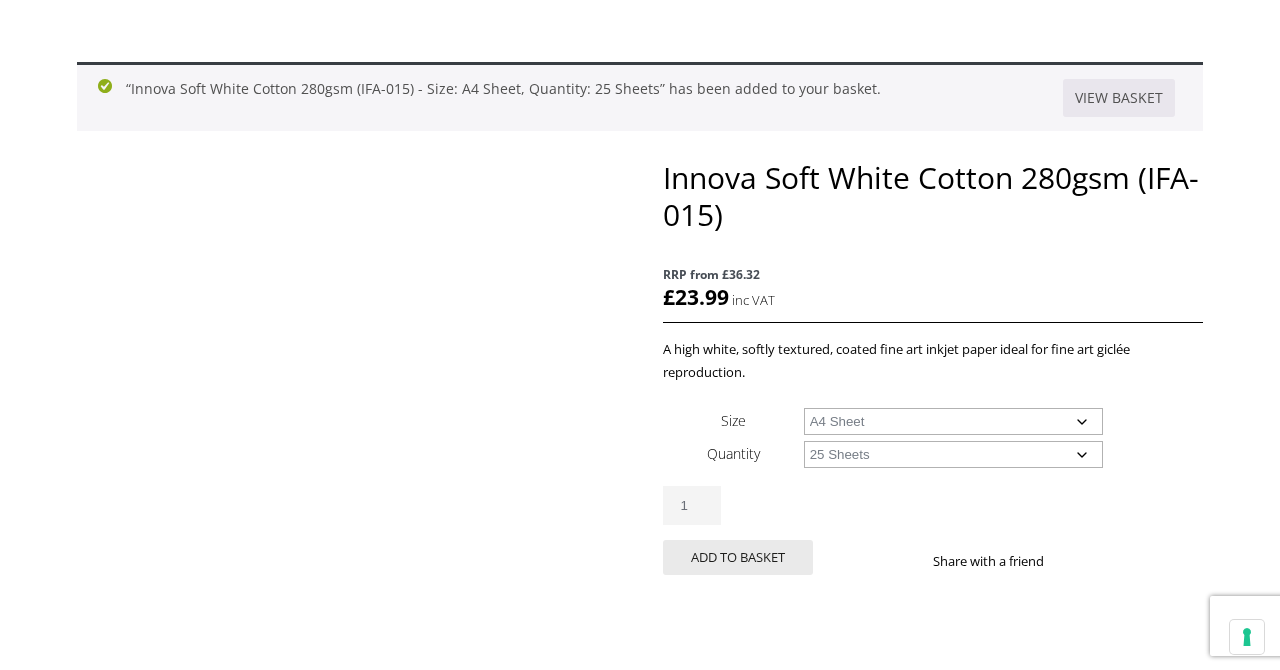 select on "a3-sheet" 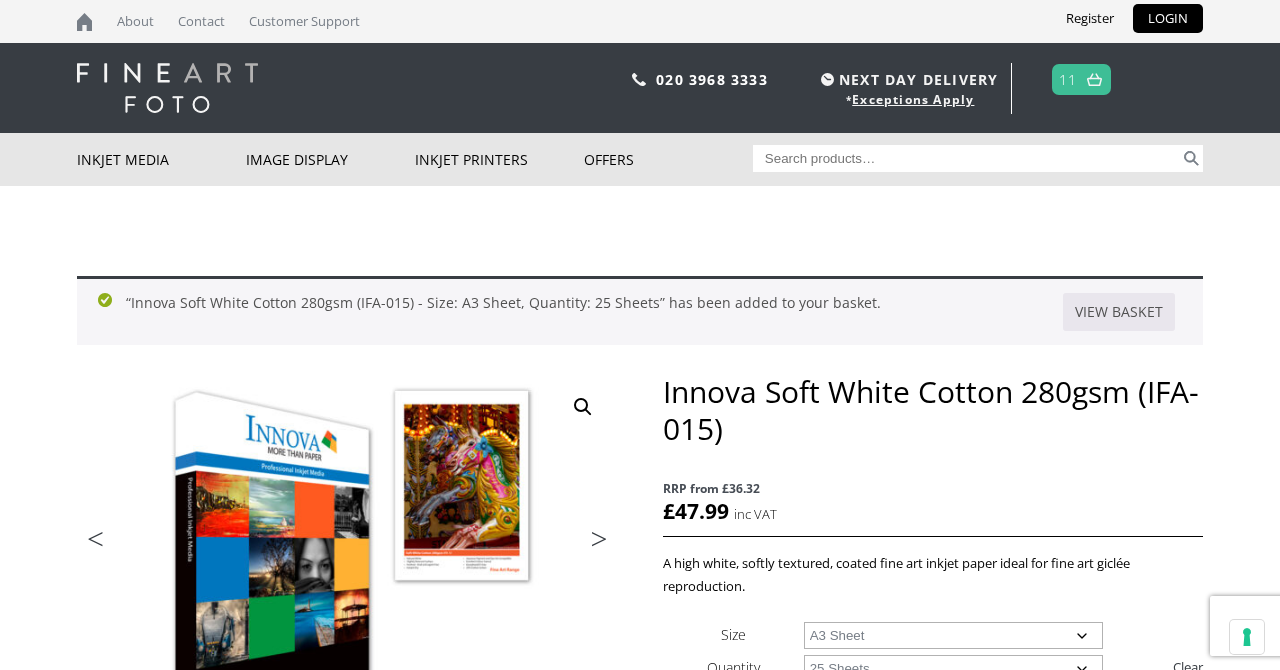 scroll, scrollTop: 249, scrollLeft: 0, axis: vertical 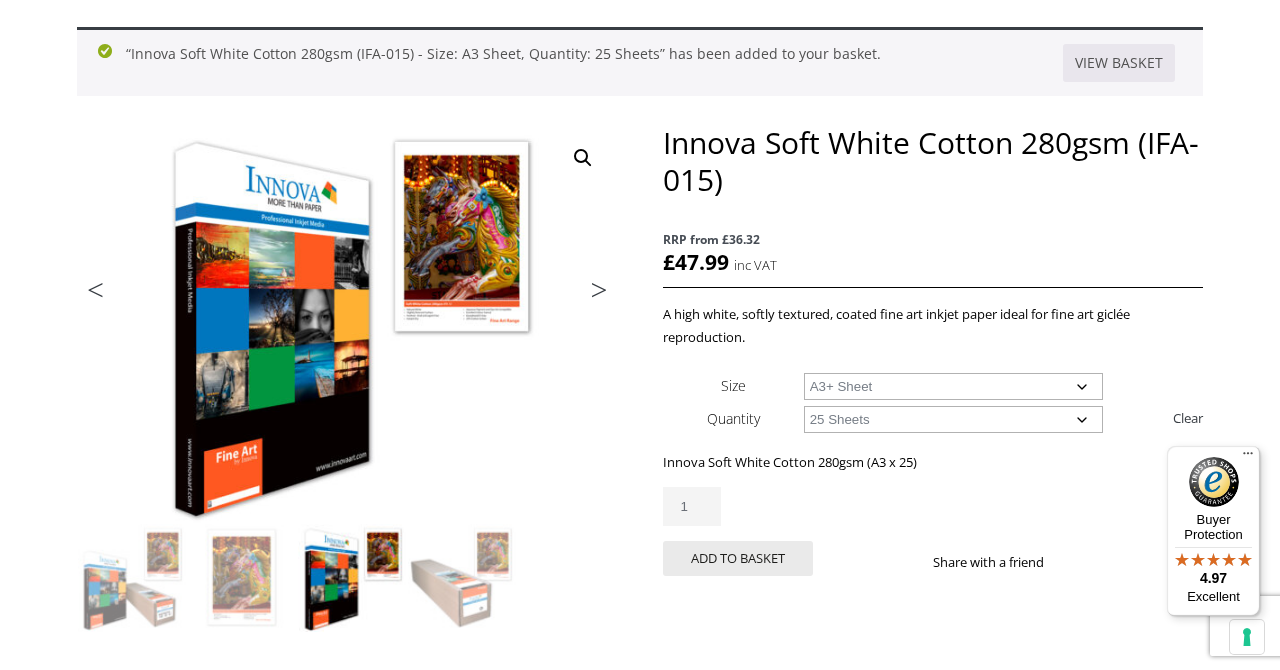 select on "a3-sheet-2" 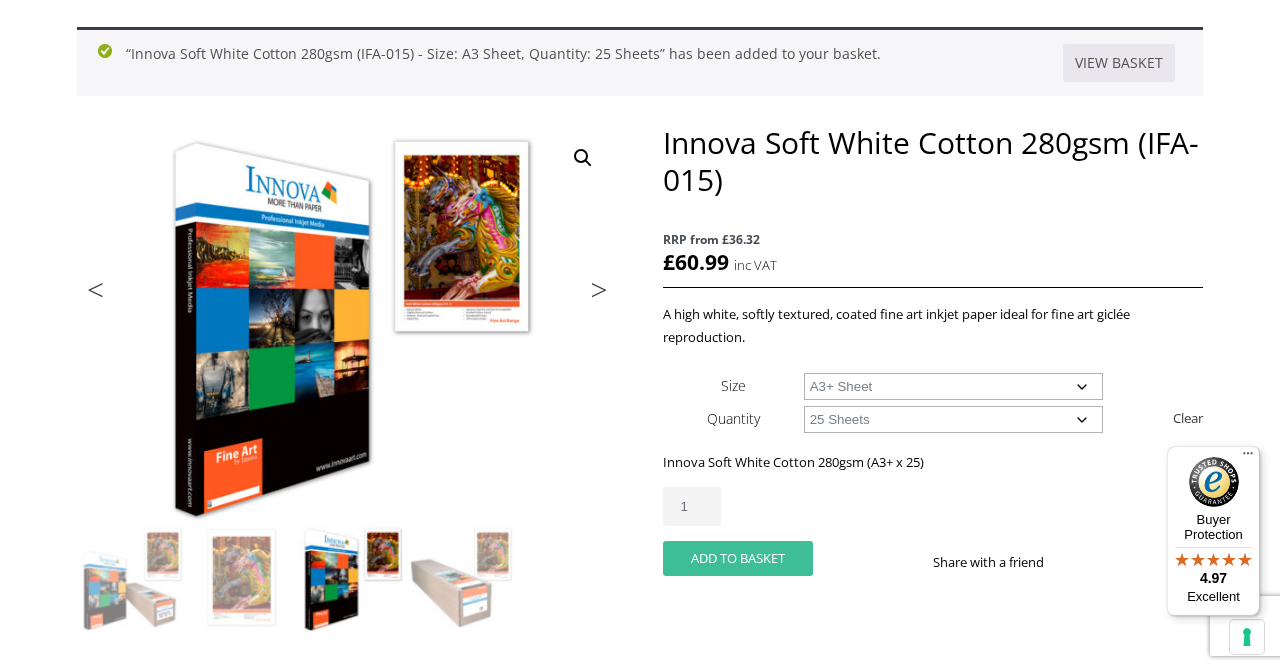 scroll, scrollTop: 249, scrollLeft: 0, axis: vertical 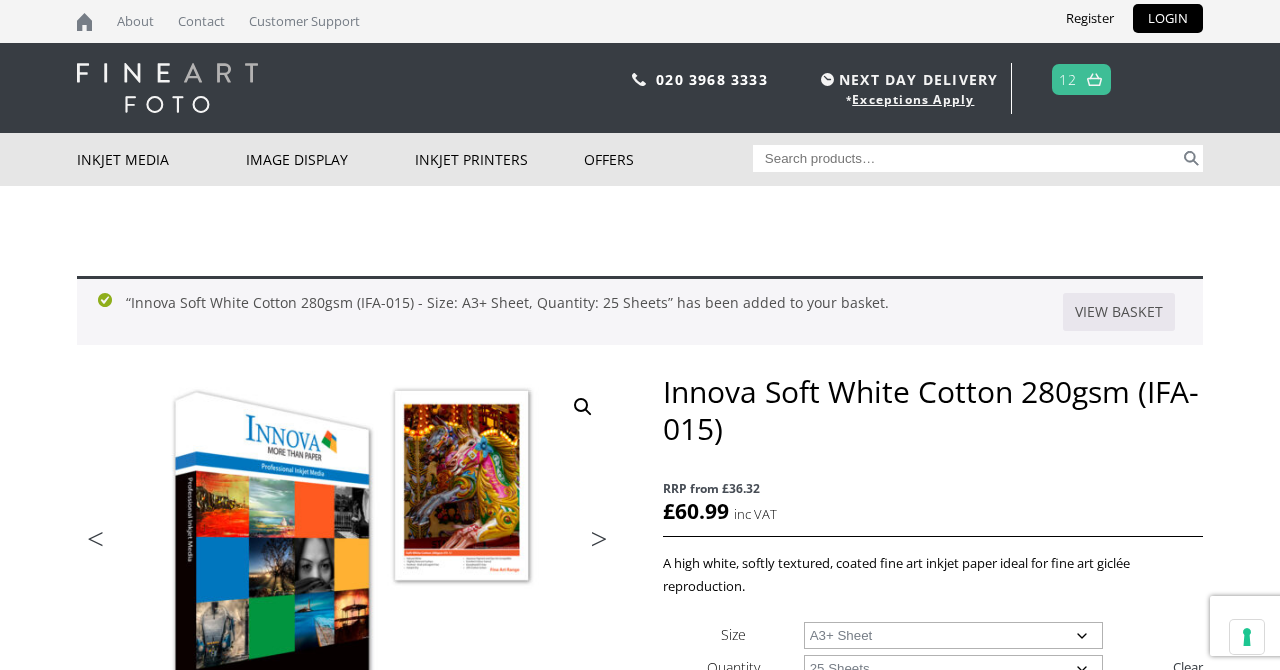 drag, startPoint x: 0, startPoint y: 0, endPoint x: 911, endPoint y: 393, distance: 992.15424 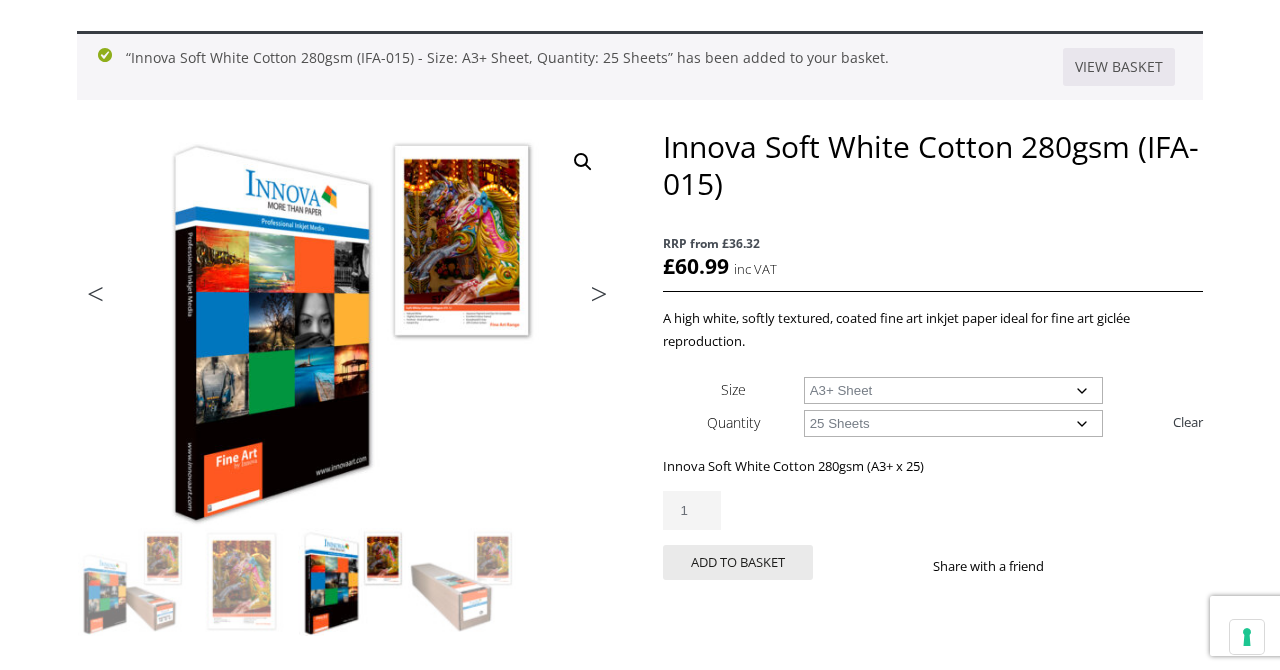 select on "a2-sheet" 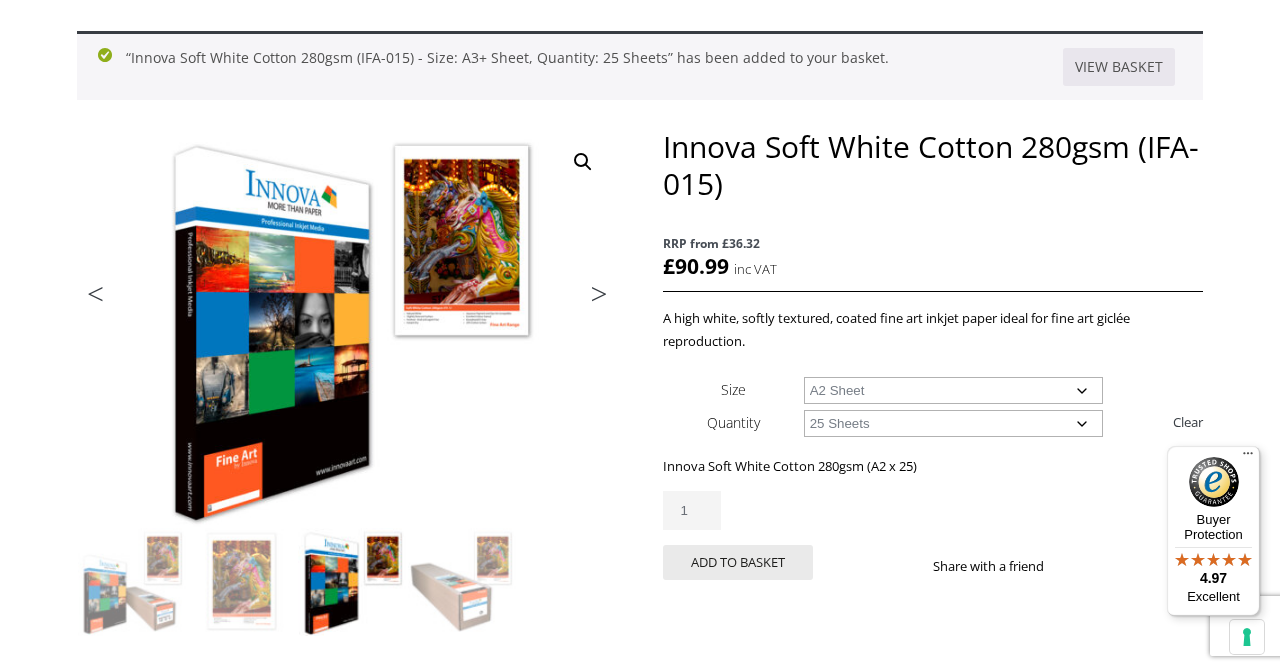 scroll, scrollTop: 245, scrollLeft: 0, axis: vertical 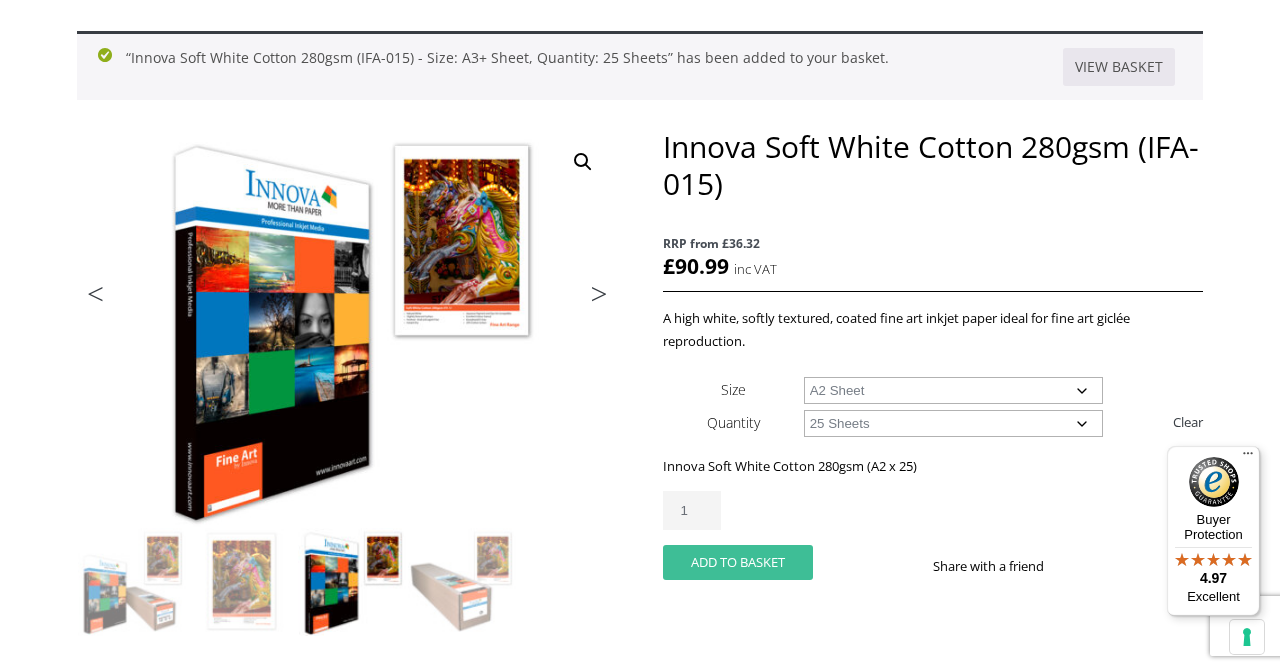 click on "Add to basket" 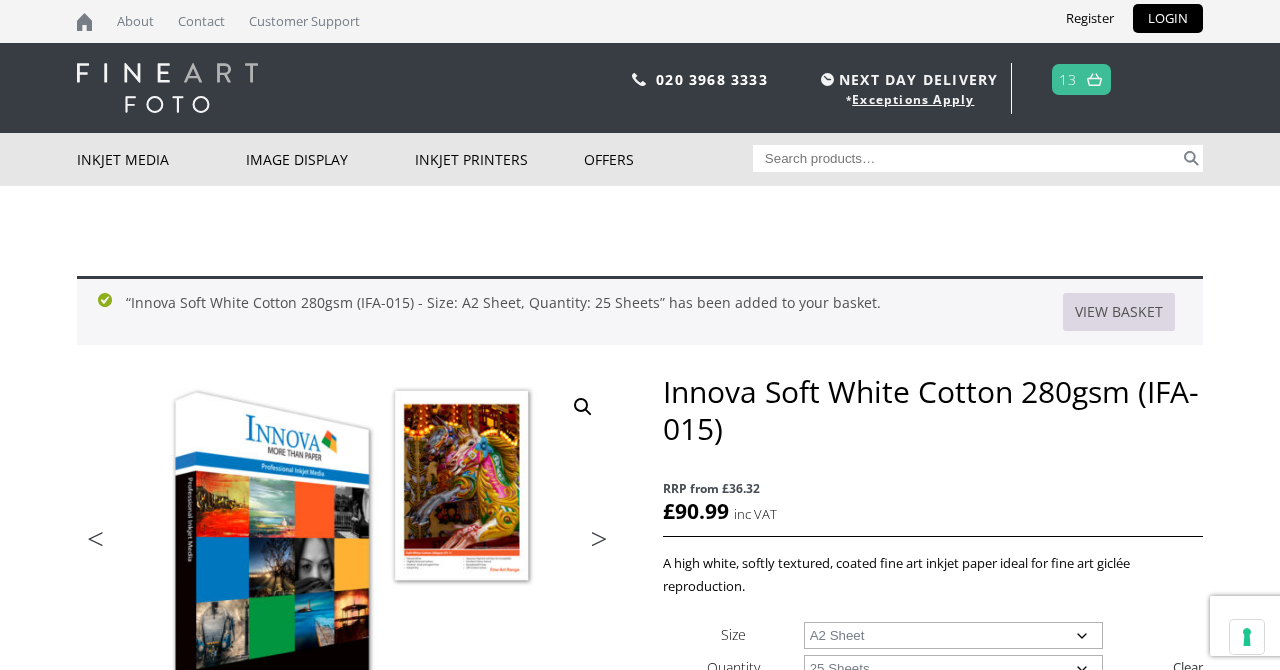 click on "View basket" at bounding box center [1119, 312] 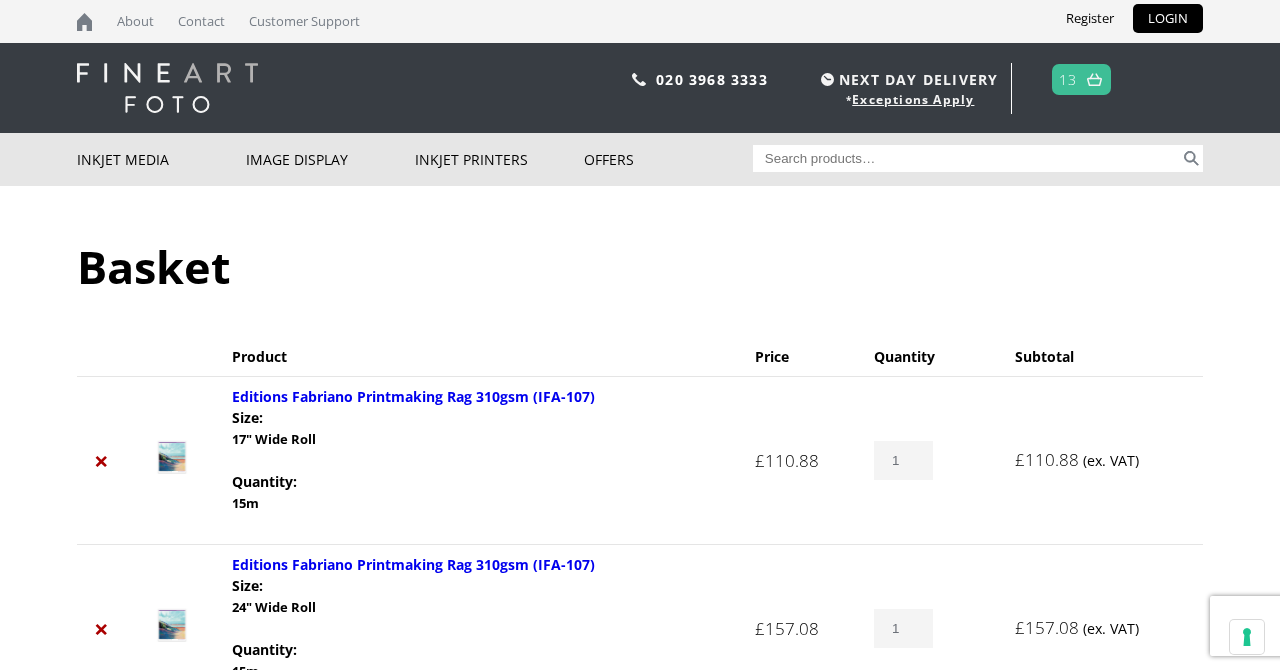 scroll, scrollTop: 0, scrollLeft: 0, axis: both 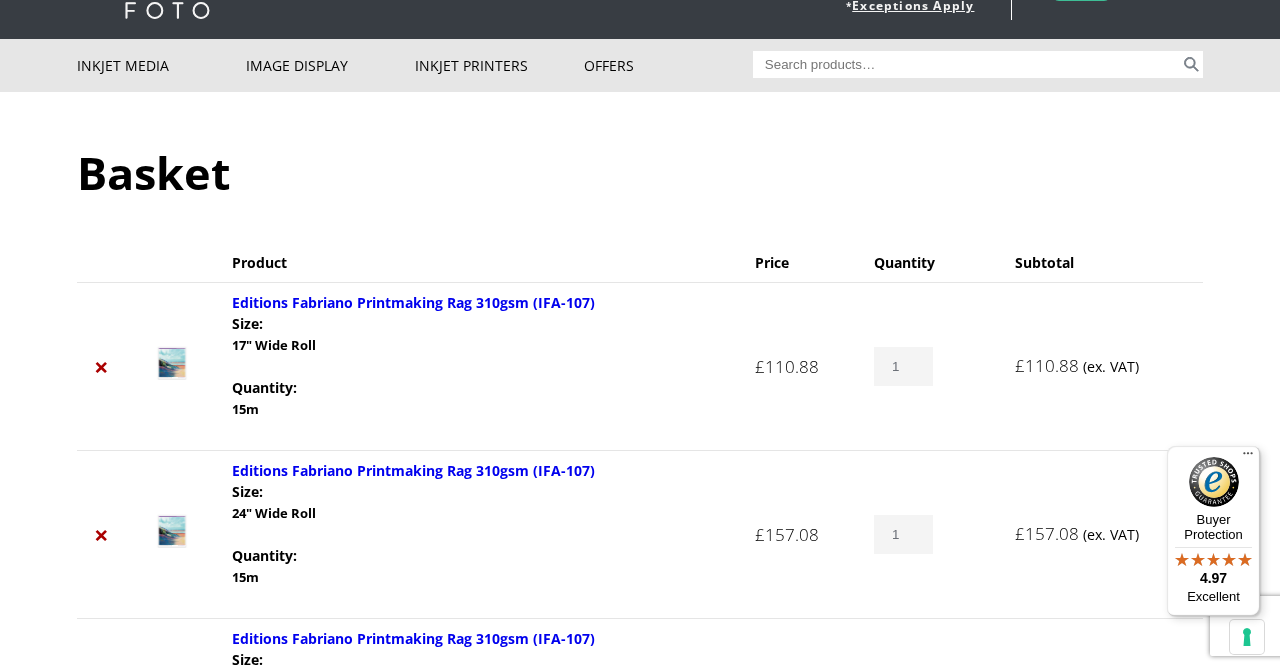 type on "0" 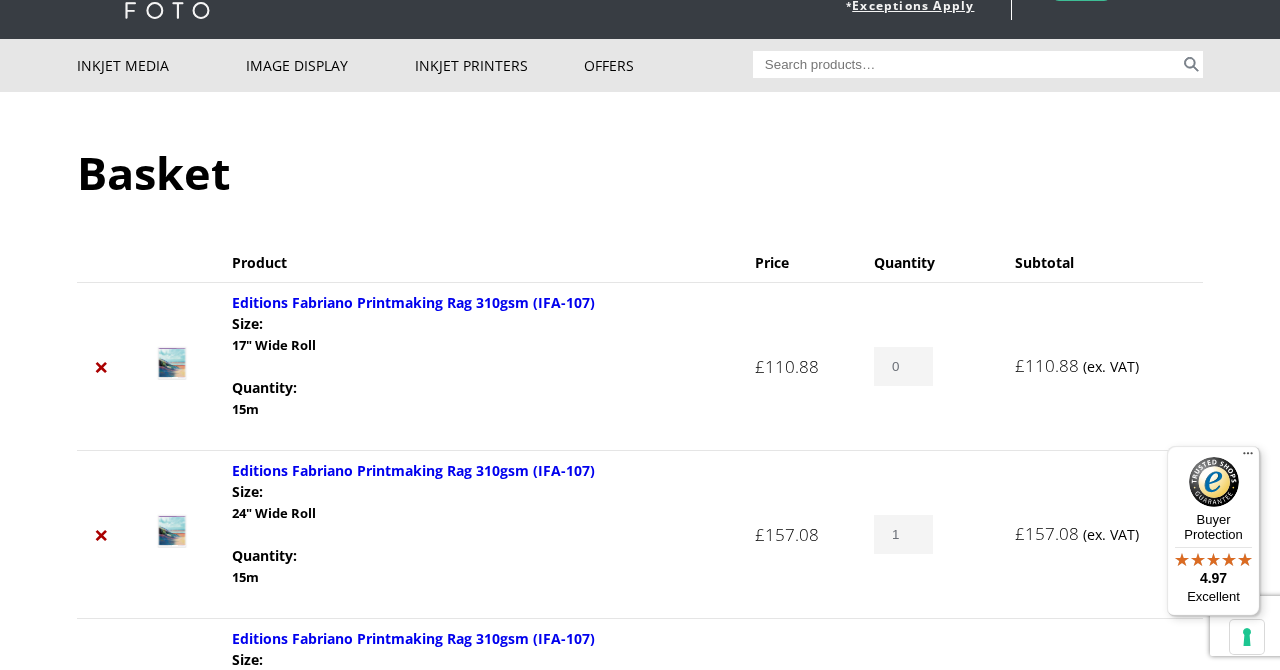 click on "0" at bounding box center (903, 366) 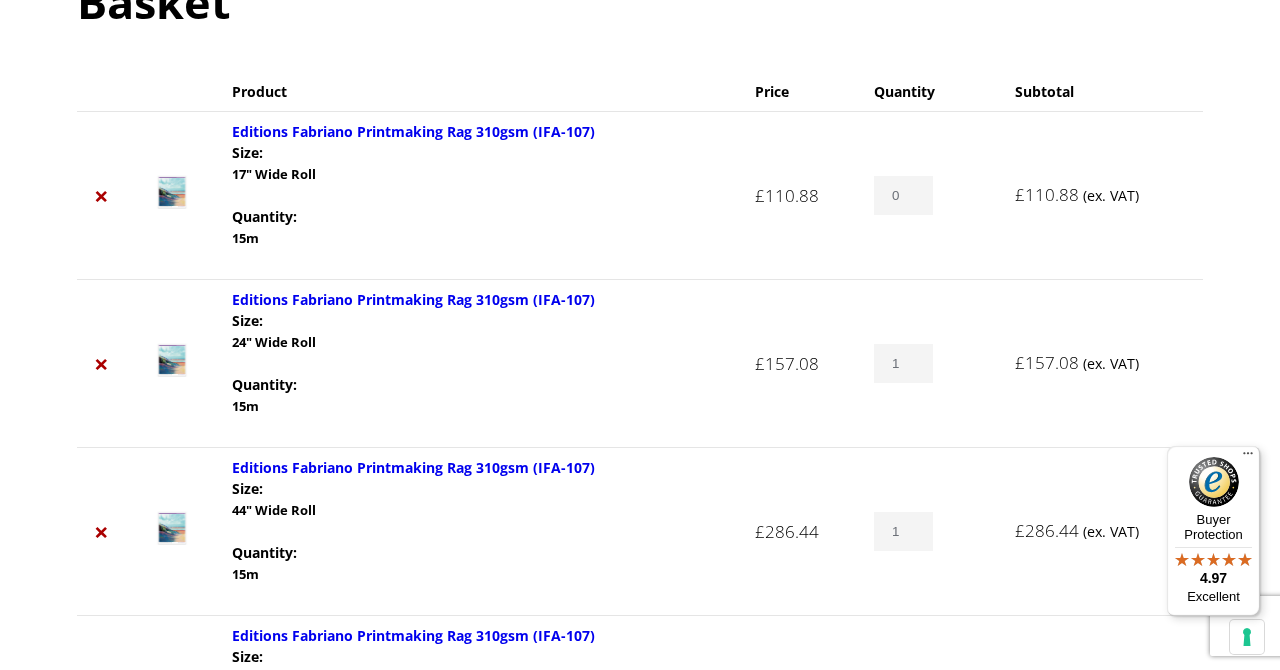 scroll, scrollTop: 271, scrollLeft: 0, axis: vertical 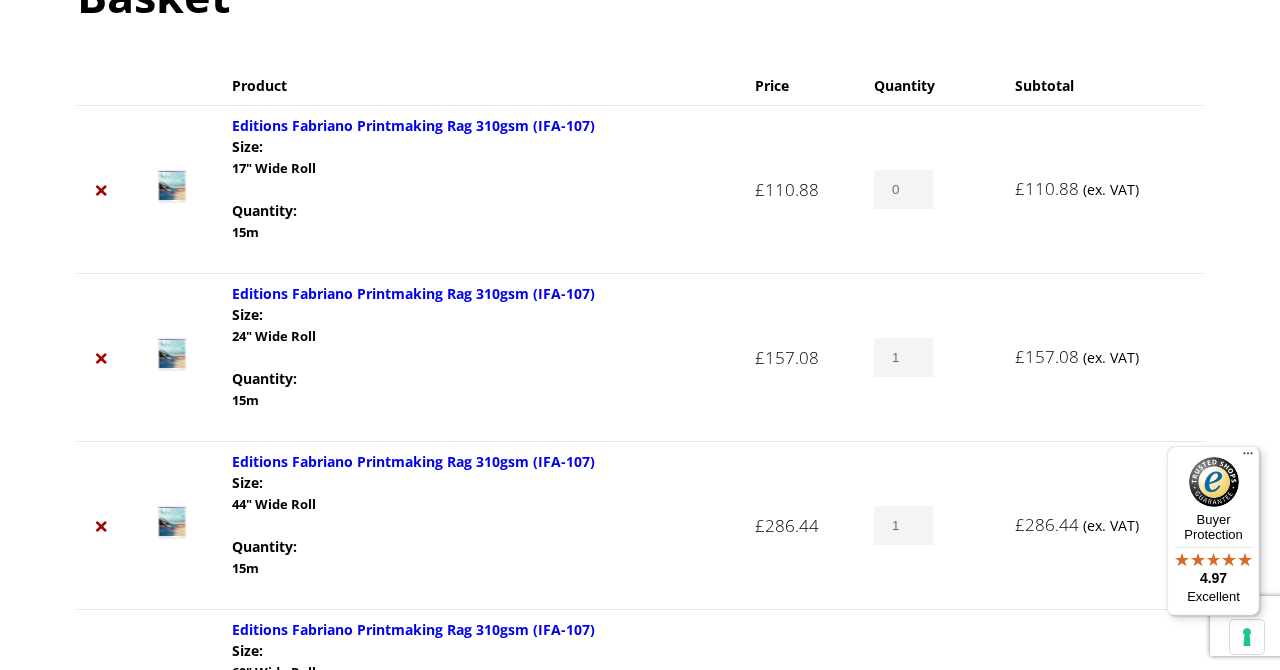 type on "0" 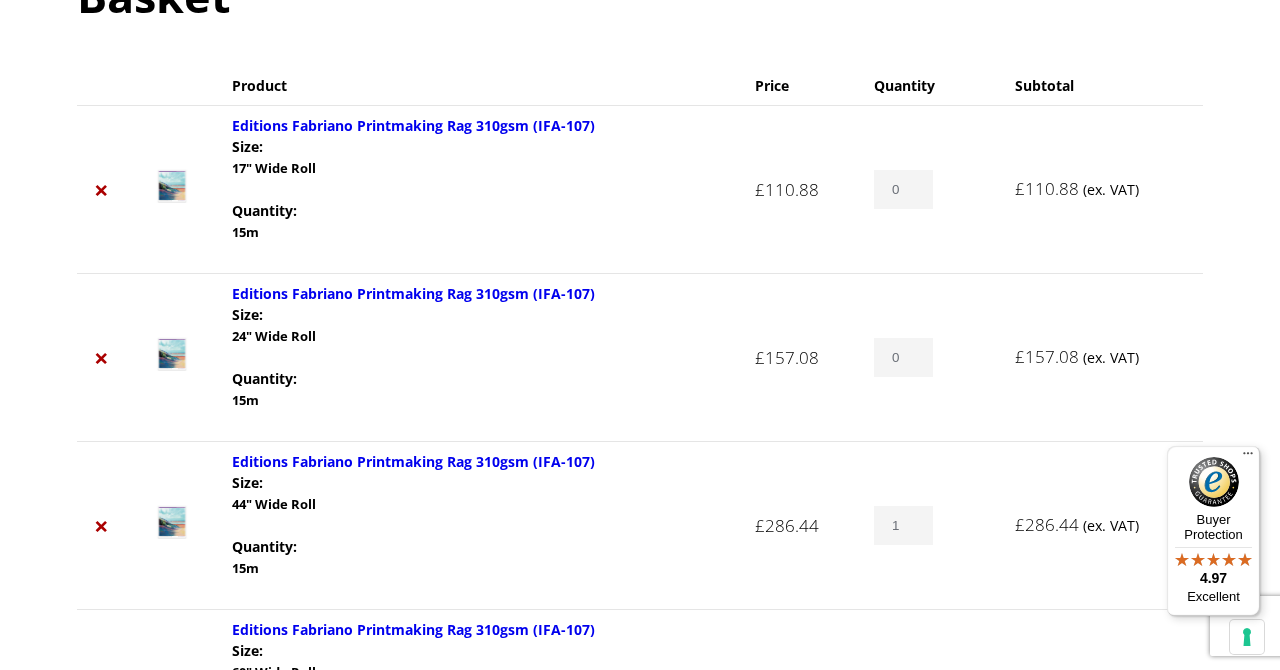 click on "0" at bounding box center [903, 357] 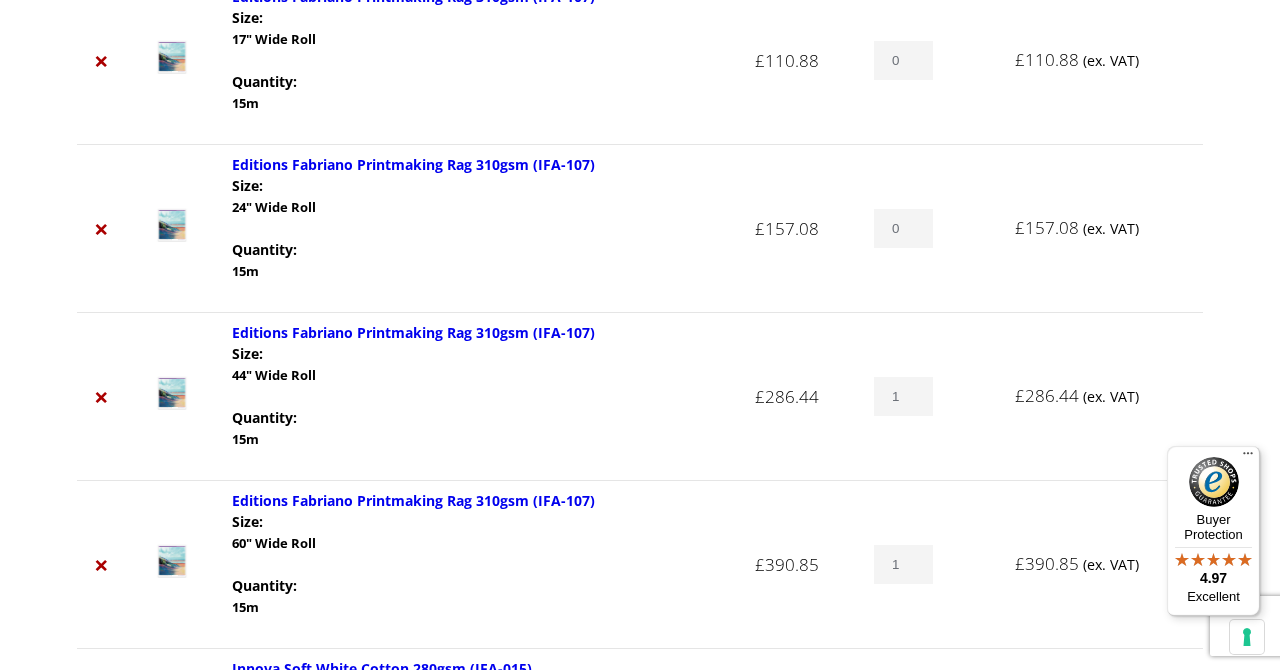 scroll, scrollTop: 401, scrollLeft: 0, axis: vertical 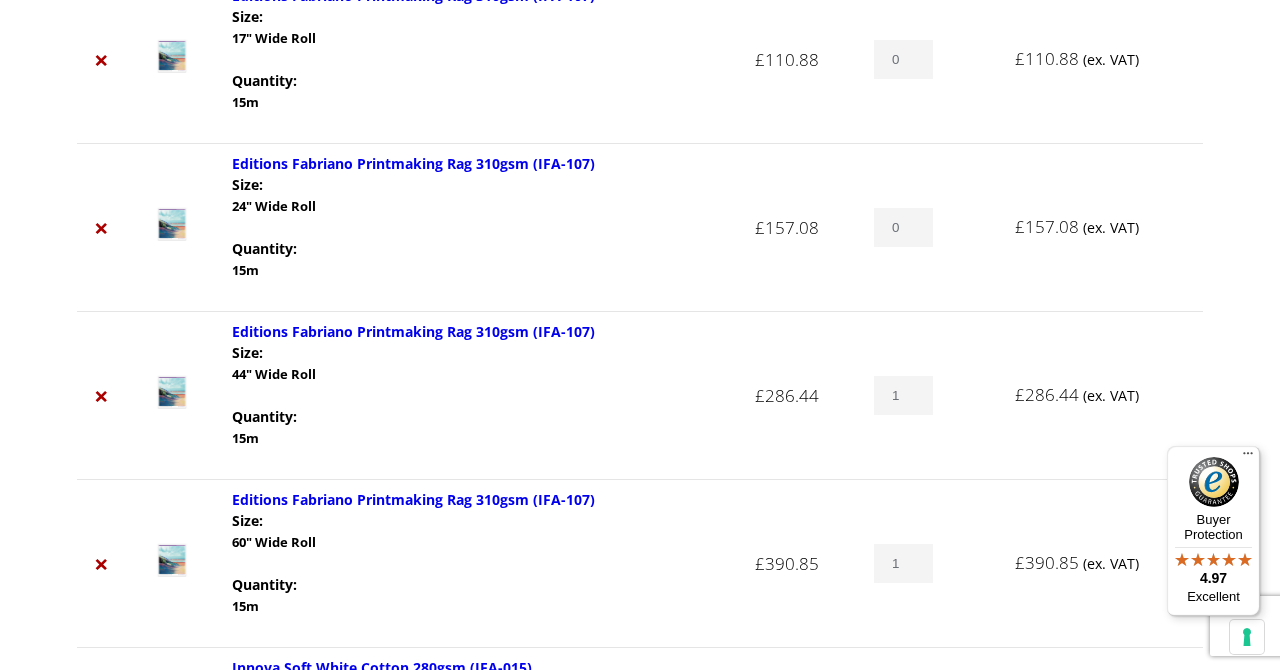 type on "0" 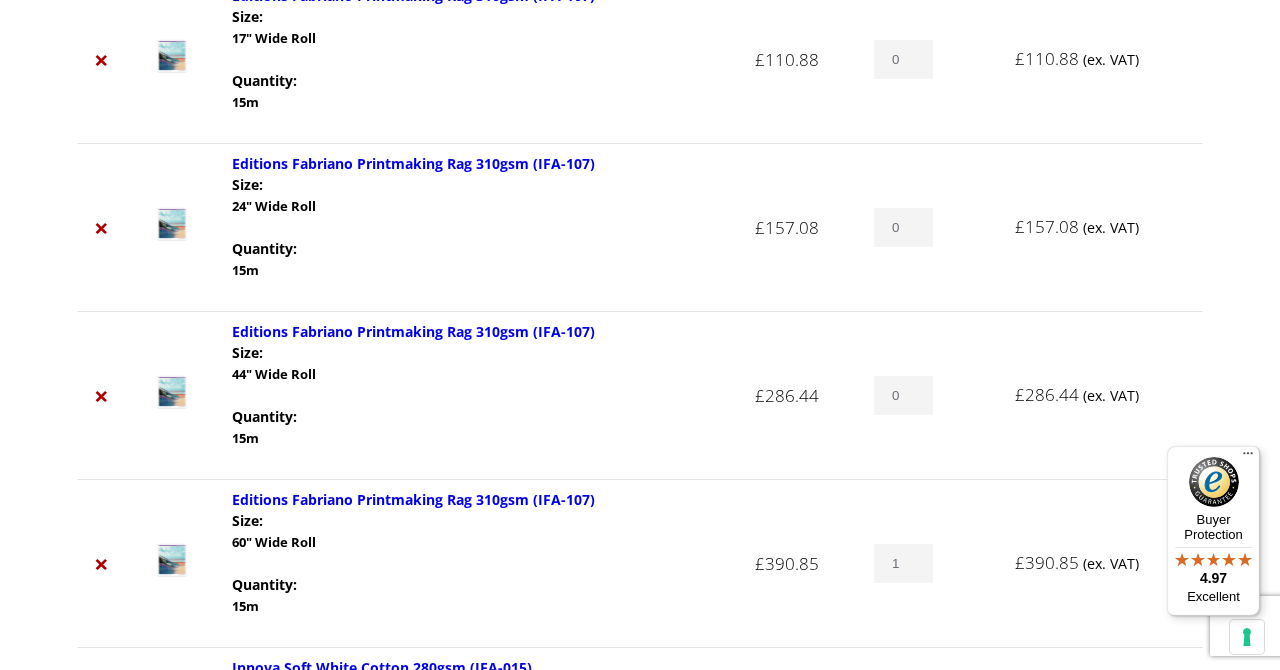 click on "0" at bounding box center [903, 395] 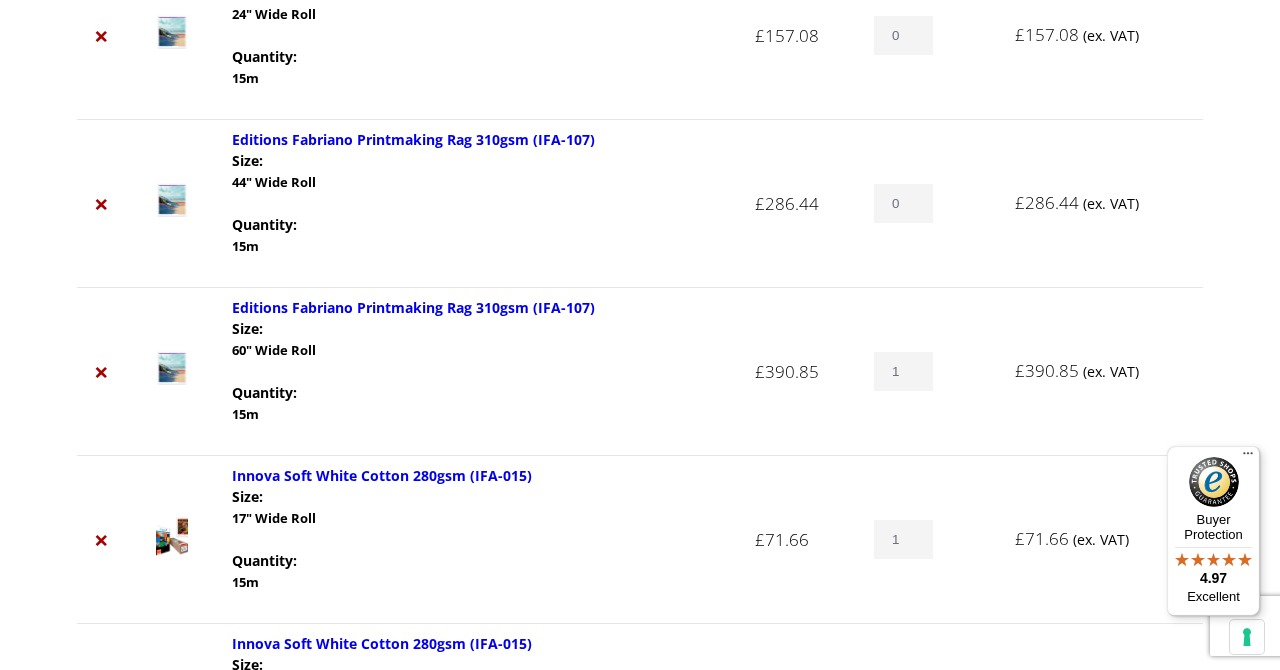 scroll, scrollTop: 547, scrollLeft: 0, axis: vertical 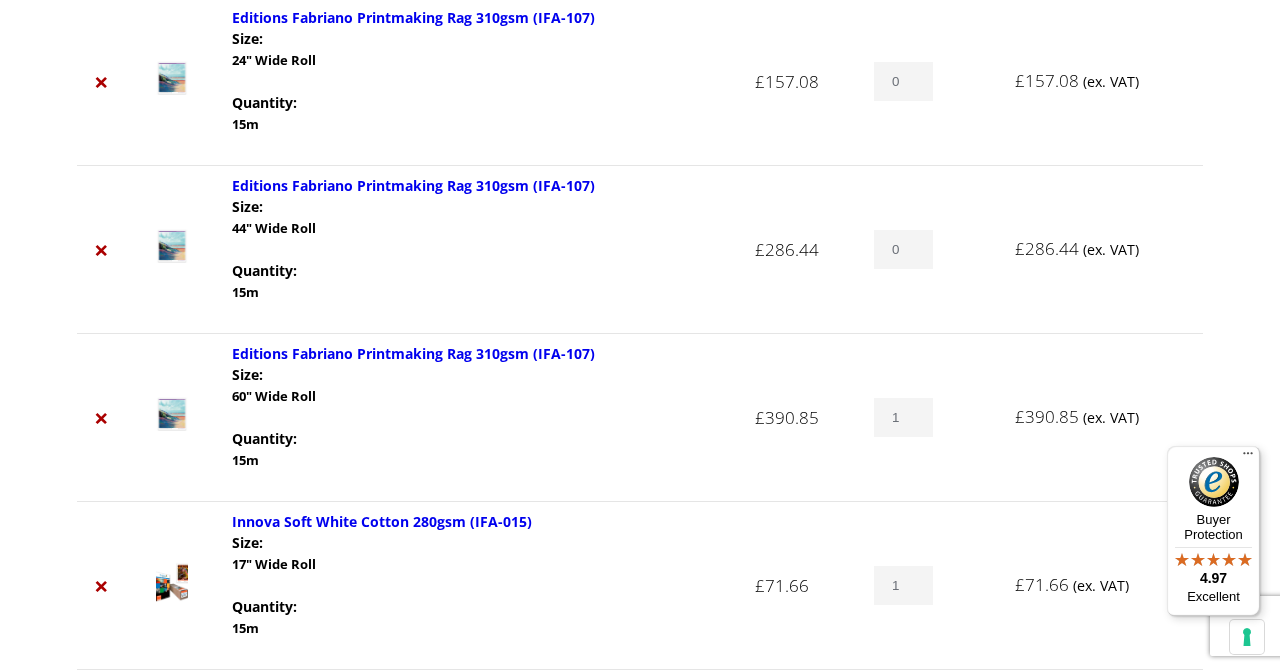 type on "0" 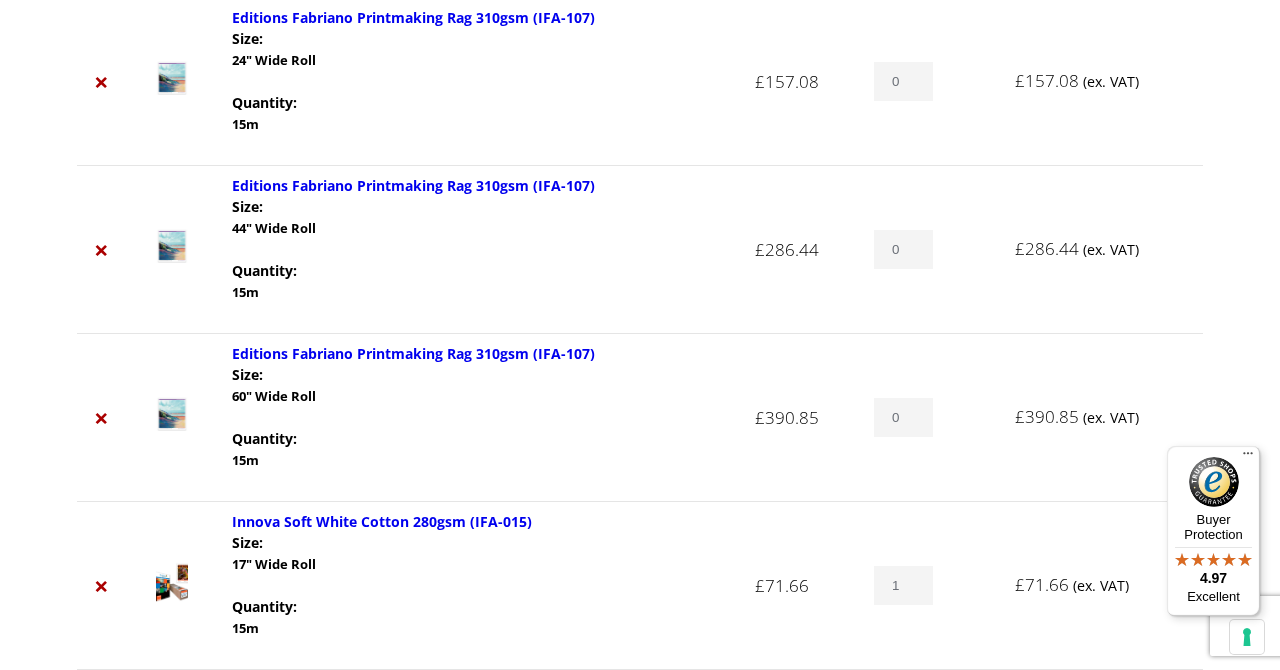 click on "0" at bounding box center [903, 417] 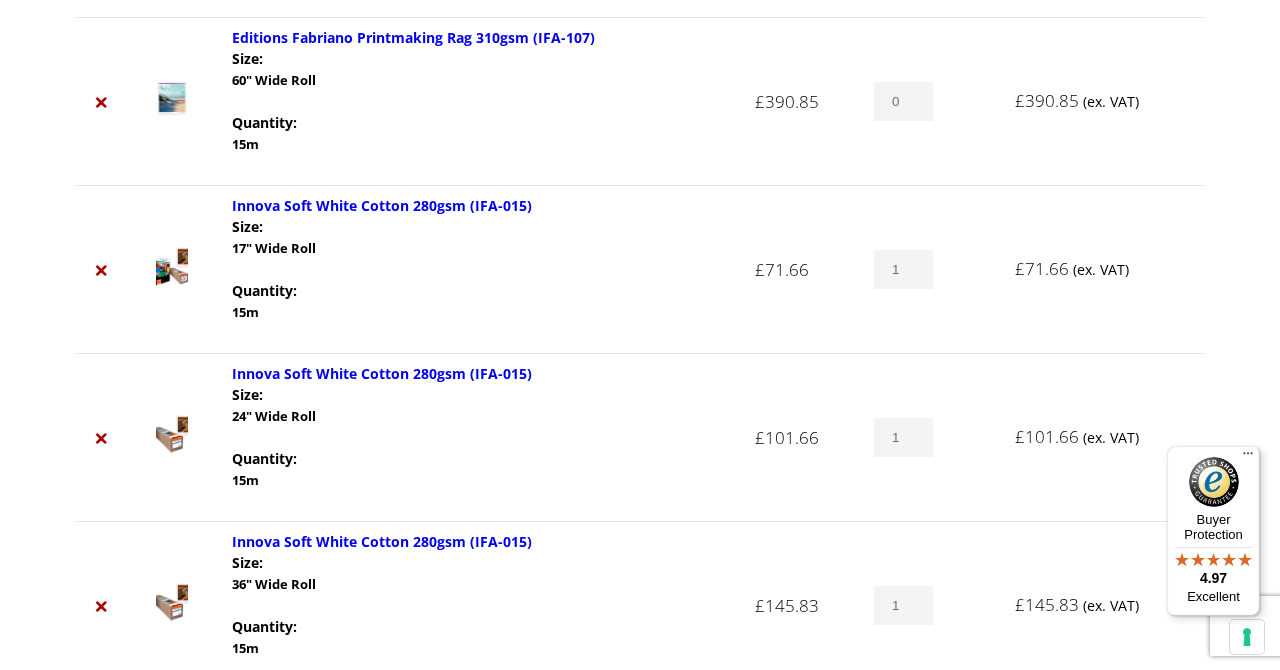 scroll, scrollTop: 865, scrollLeft: 0, axis: vertical 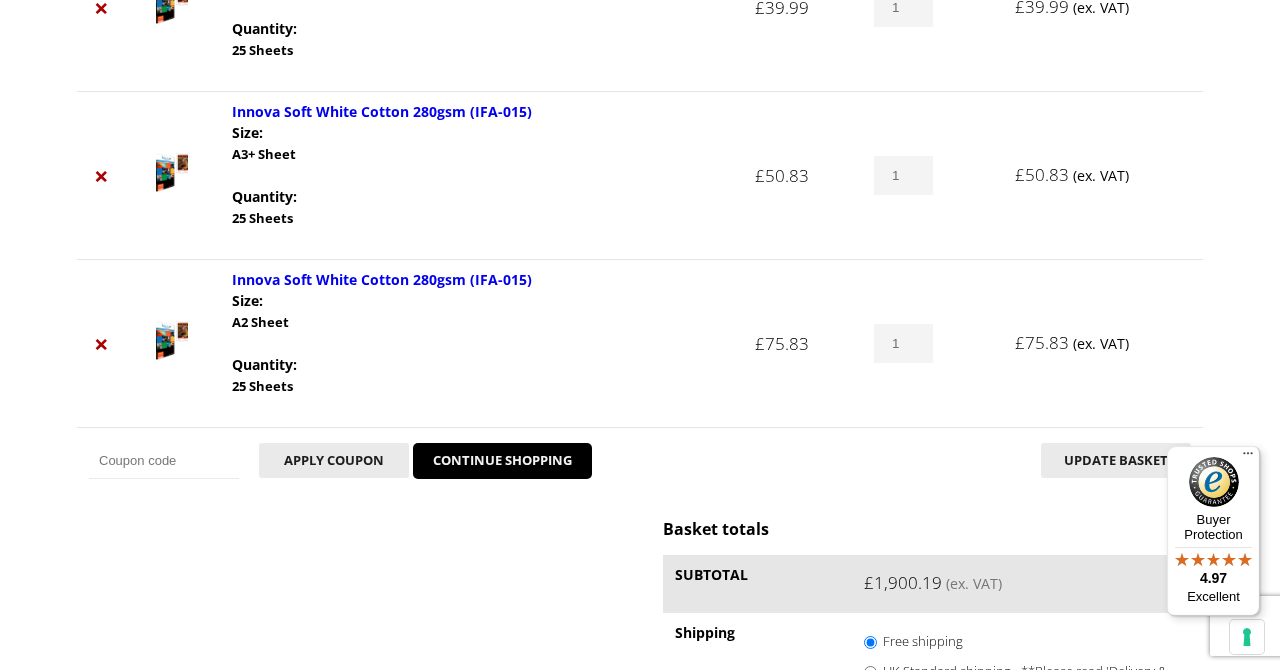 type on "0" 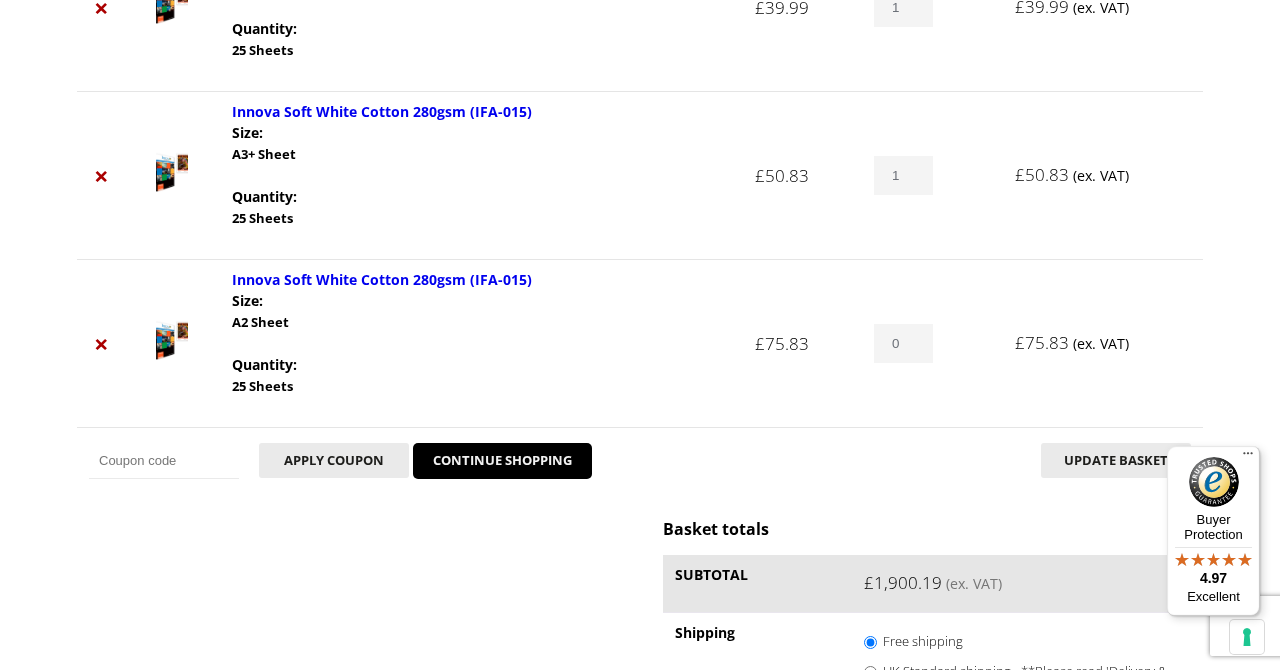 click on "0" at bounding box center (903, 343) 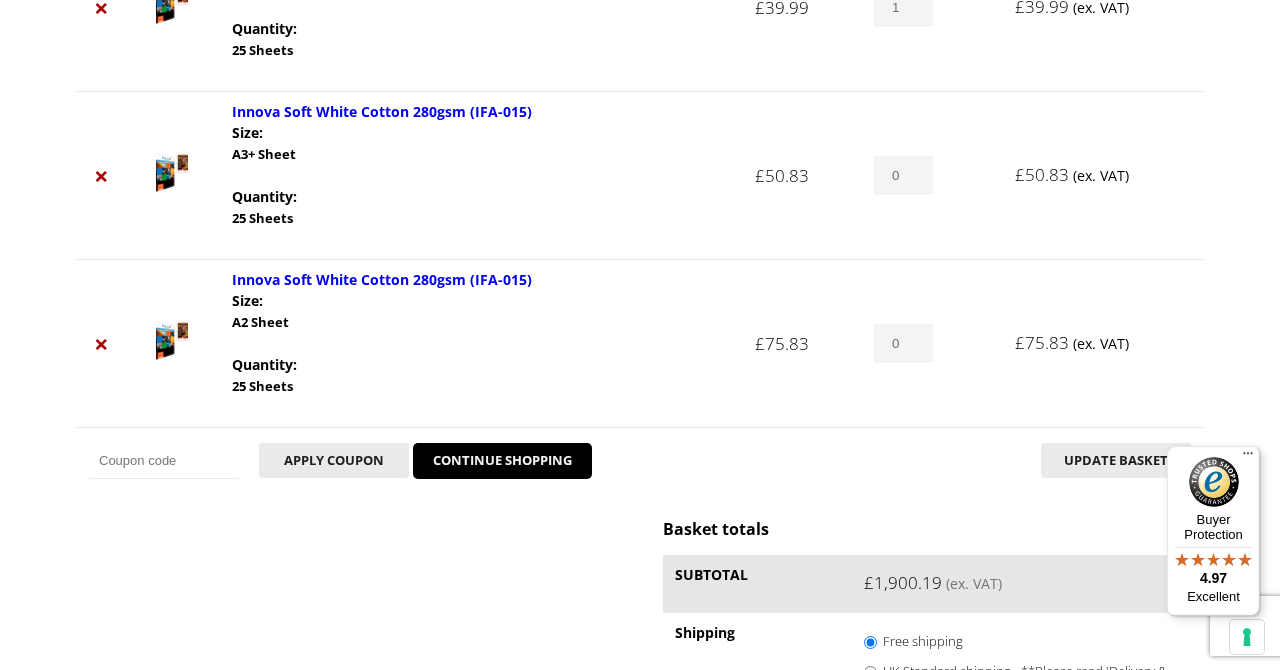 click on "0" at bounding box center [903, 175] 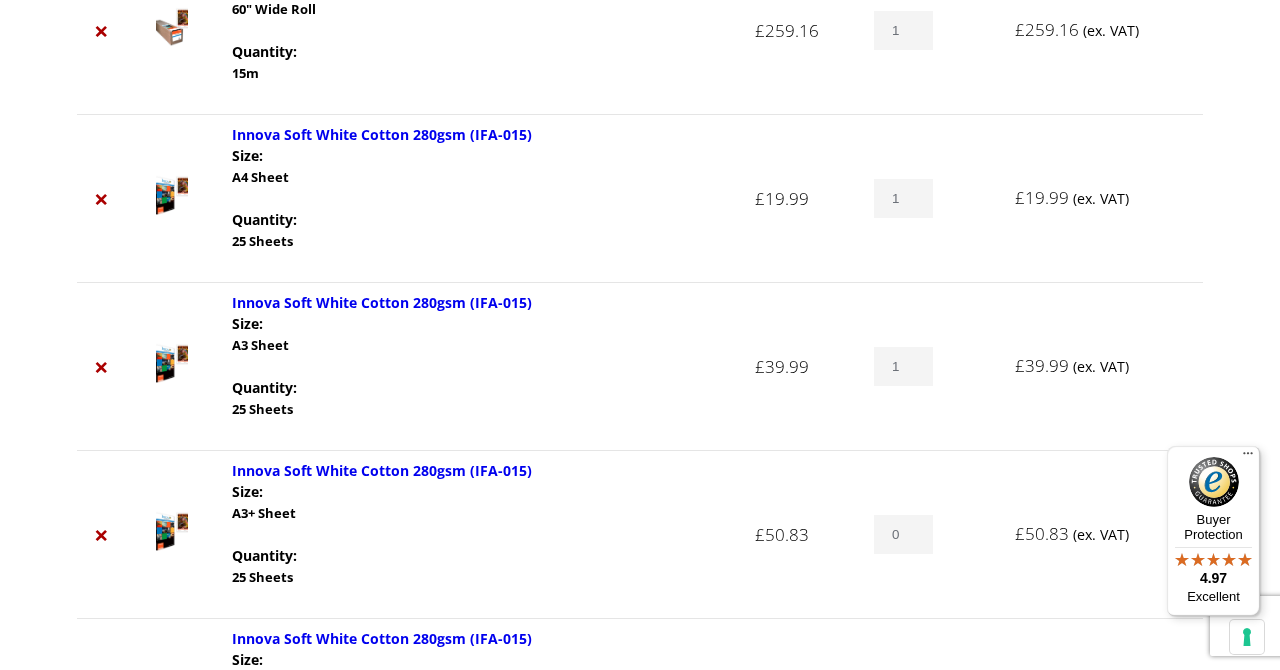 scroll, scrollTop: 1726, scrollLeft: 0, axis: vertical 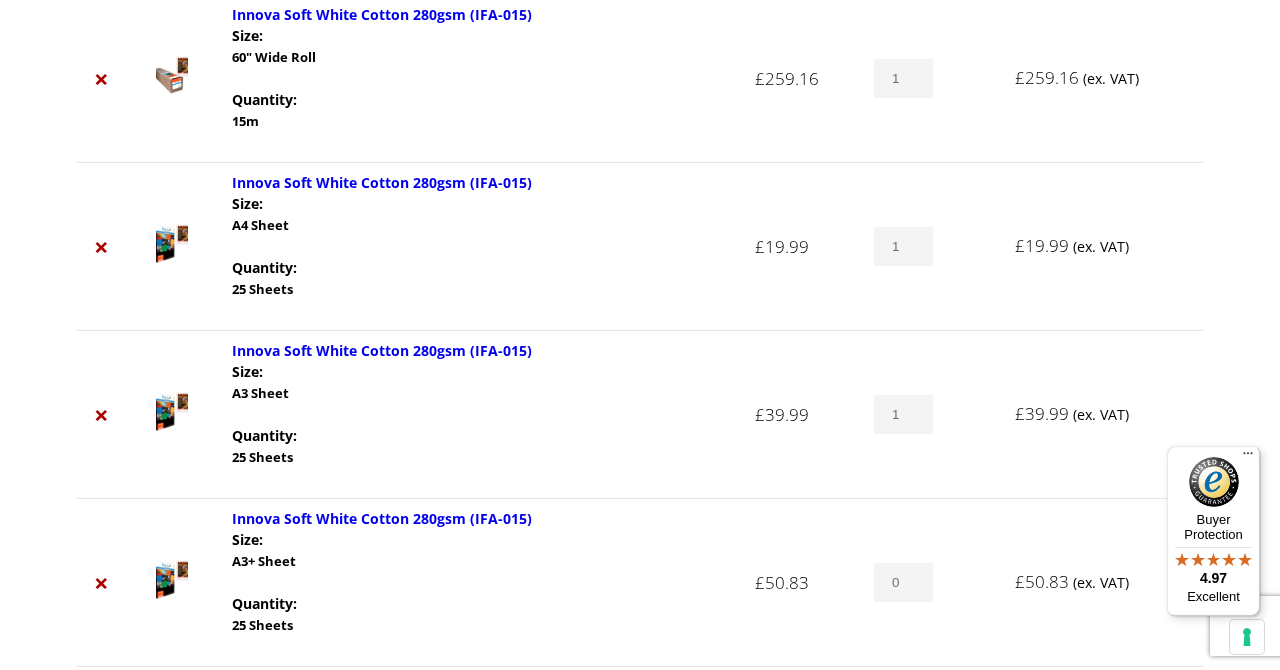 type on "0" 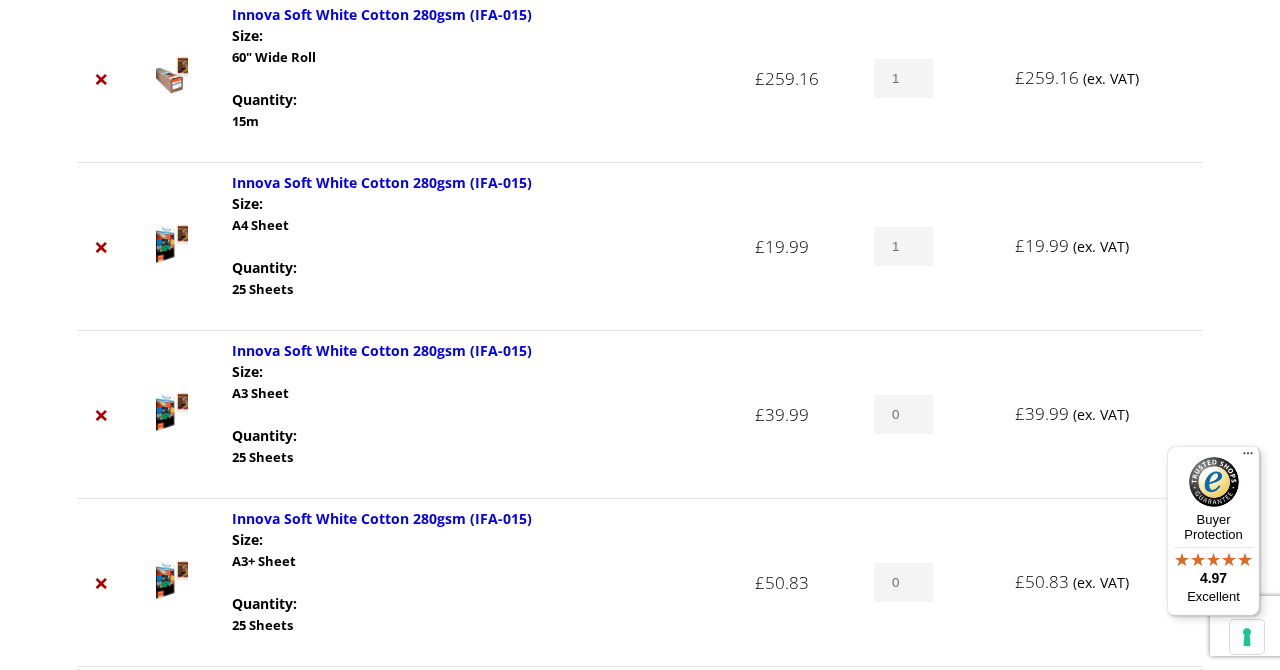 click on "0" at bounding box center [903, 414] 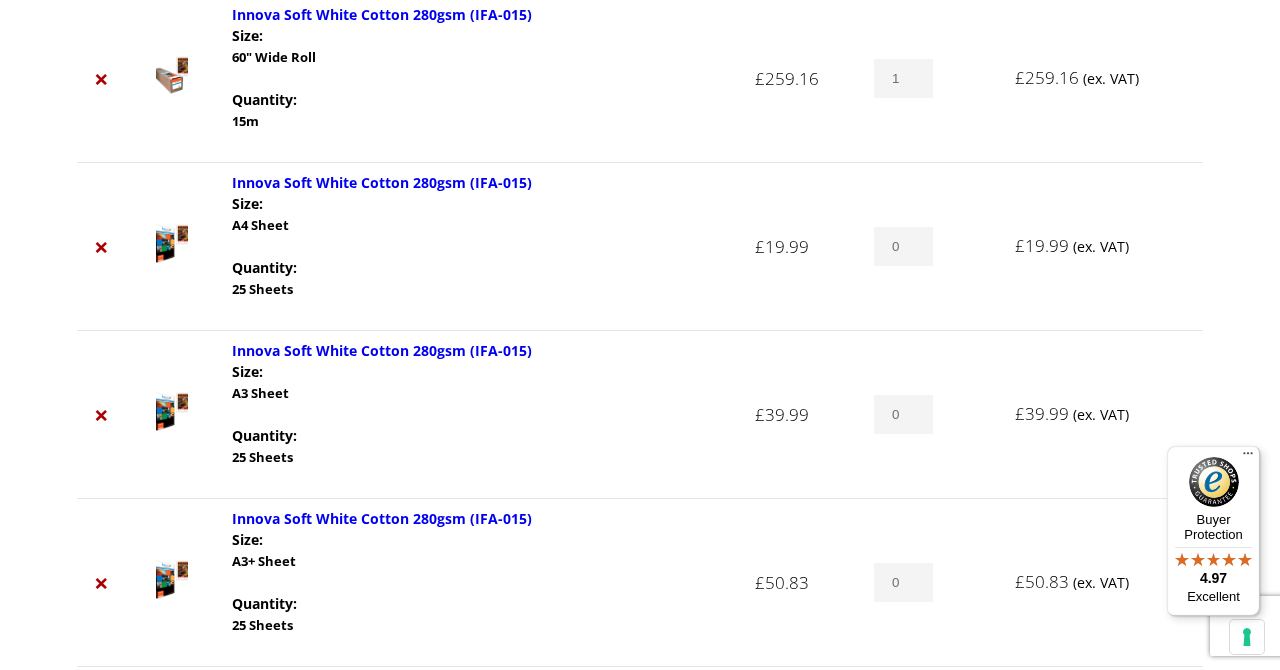 drag, startPoint x: 911, startPoint y: 250, endPoint x: 936, endPoint y: 124, distance: 128.45622 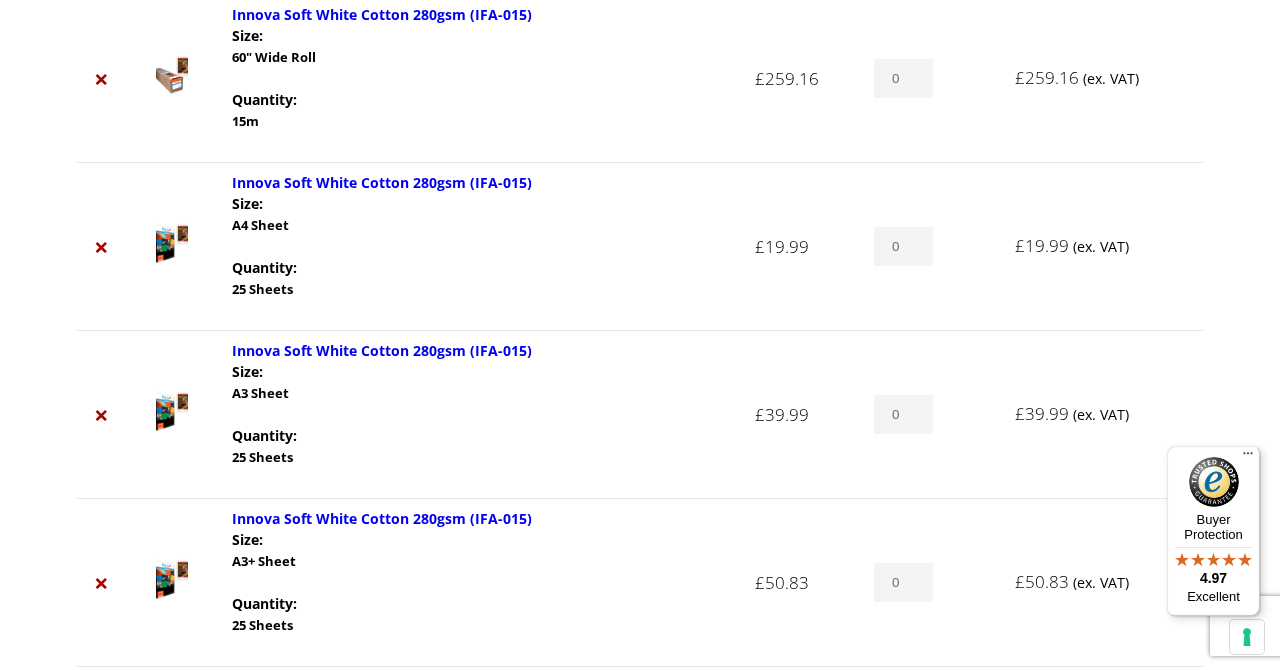 click on "0" at bounding box center [903, 78] 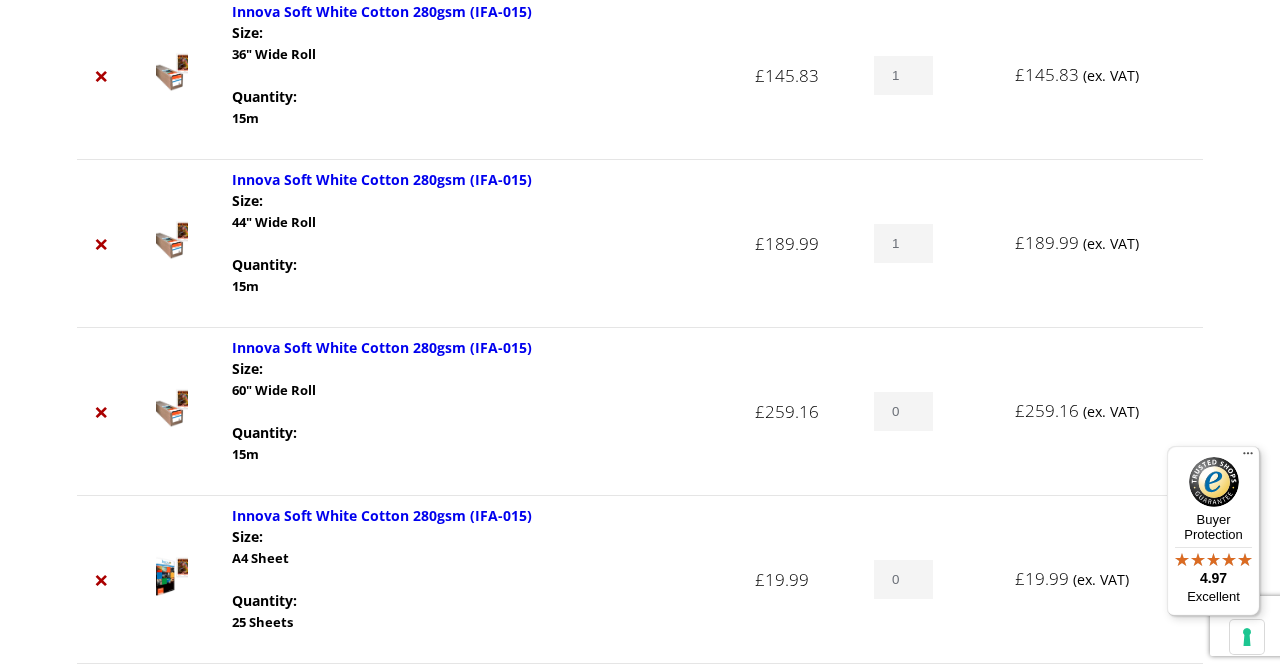 scroll, scrollTop: 1393, scrollLeft: 0, axis: vertical 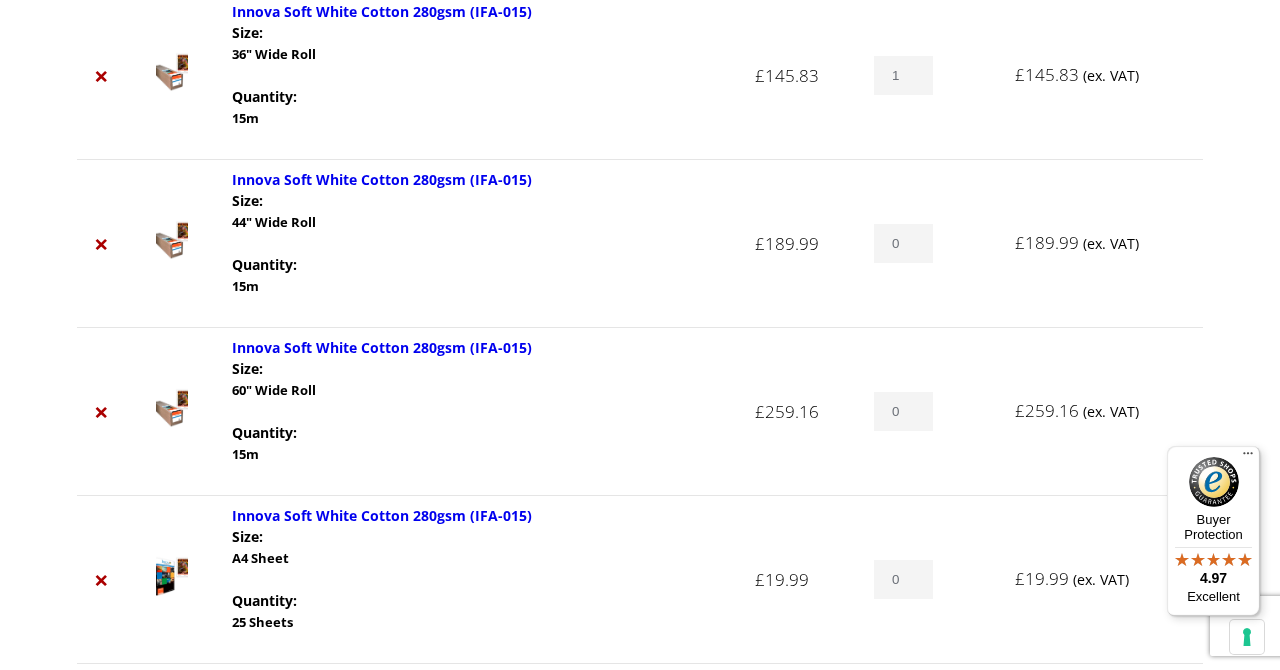 drag, startPoint x: 914, startPoint y: 249, endPoint x: 929, endPoint y: 167, distance: 83.360664 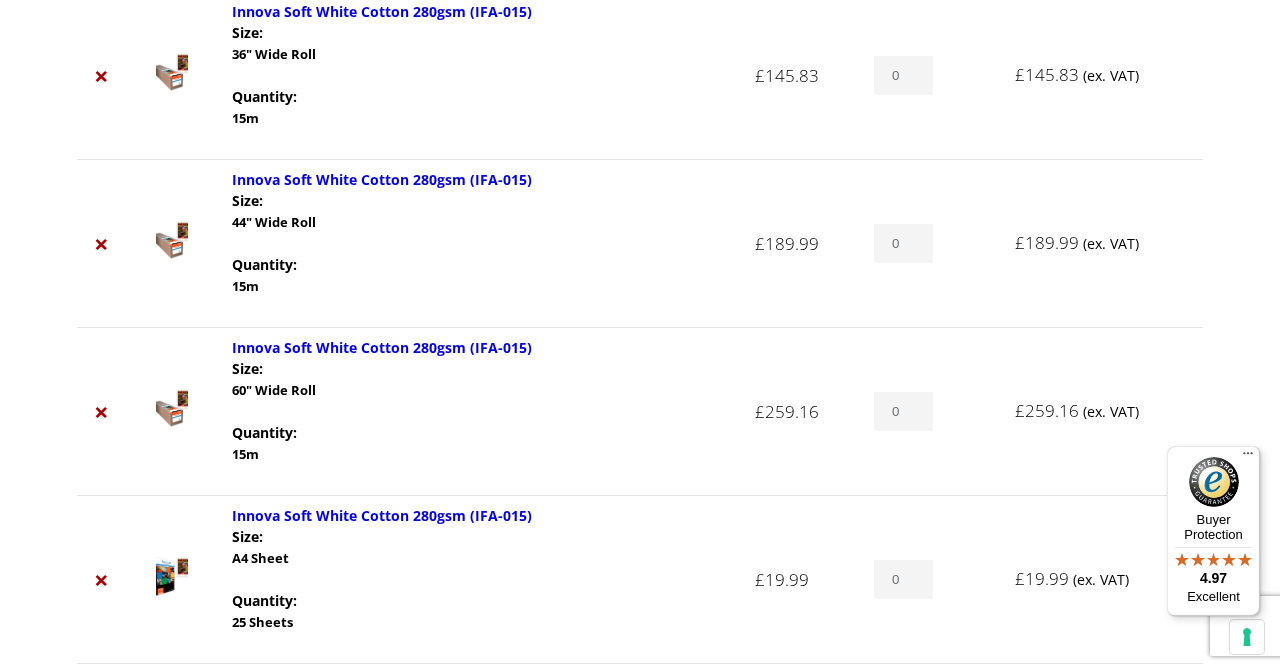 click on "0" at bounding box center (903, 75) 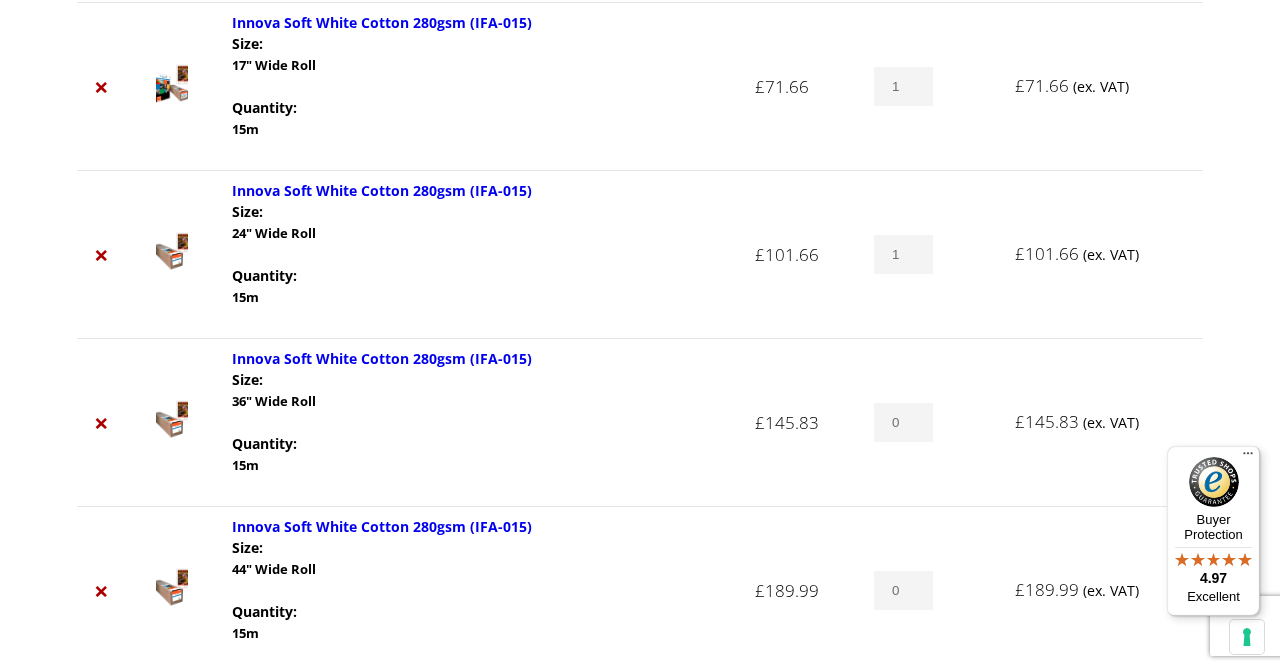 scroll, scrollTop: 1045, scrollLeft: 0, axis: vertical 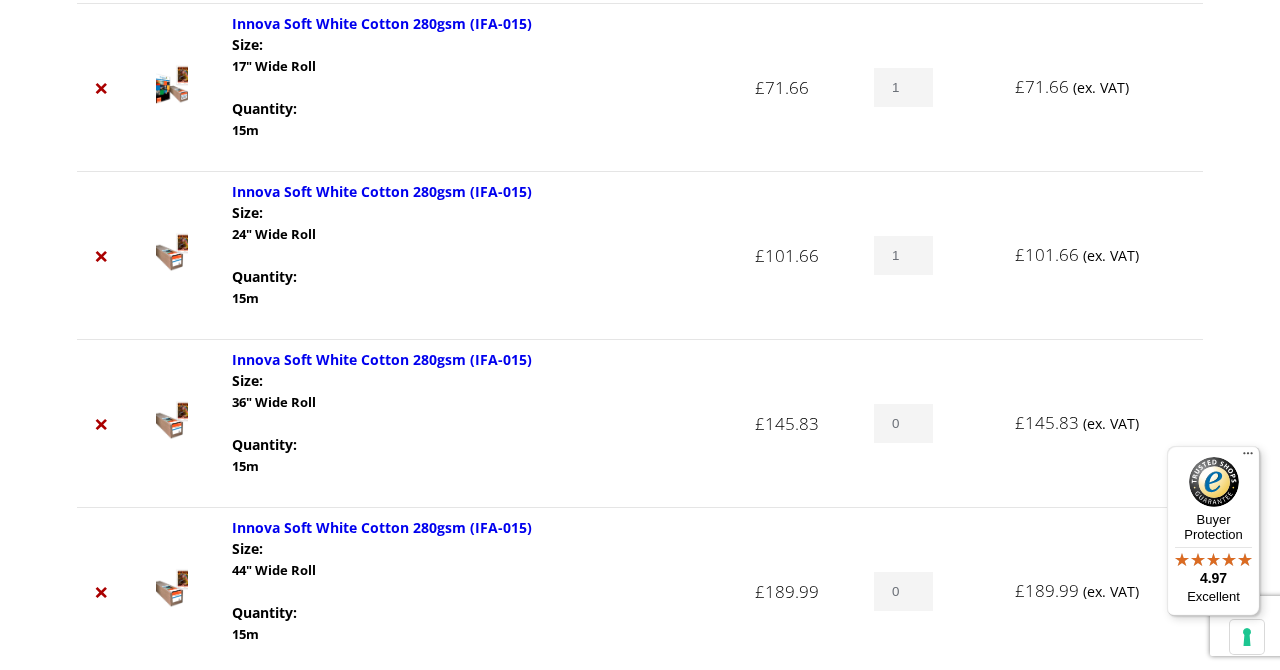 type on "0" 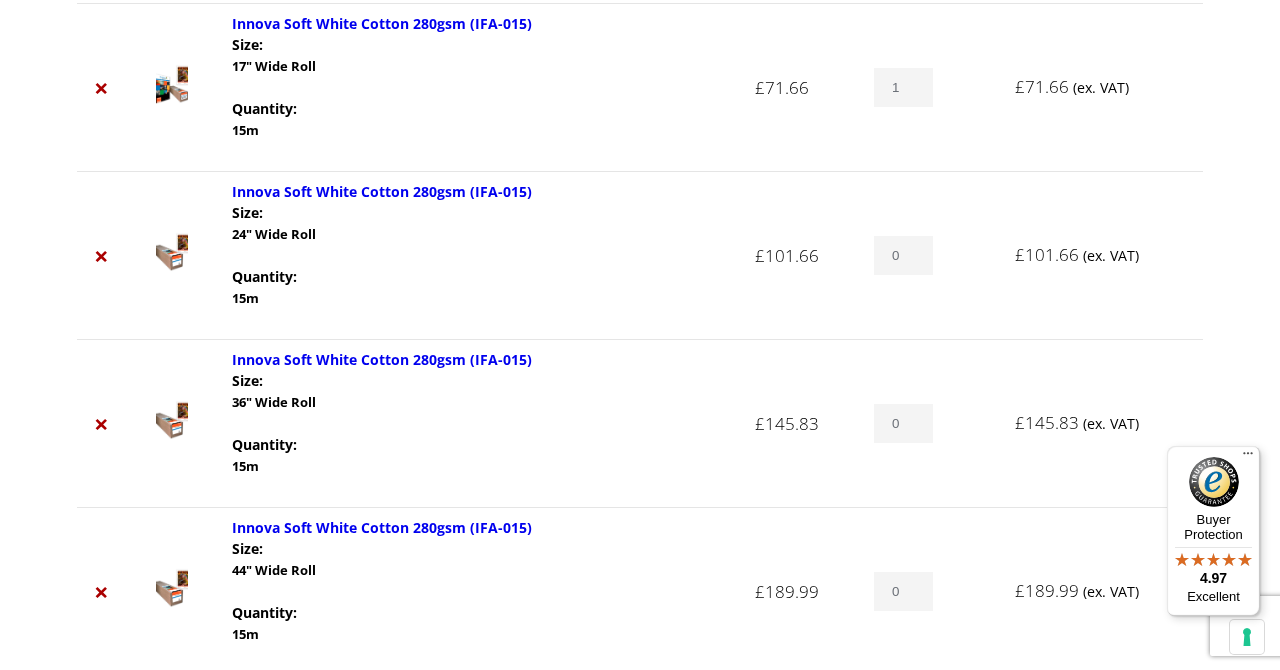 click on "0" at bounding box center (903, 255) 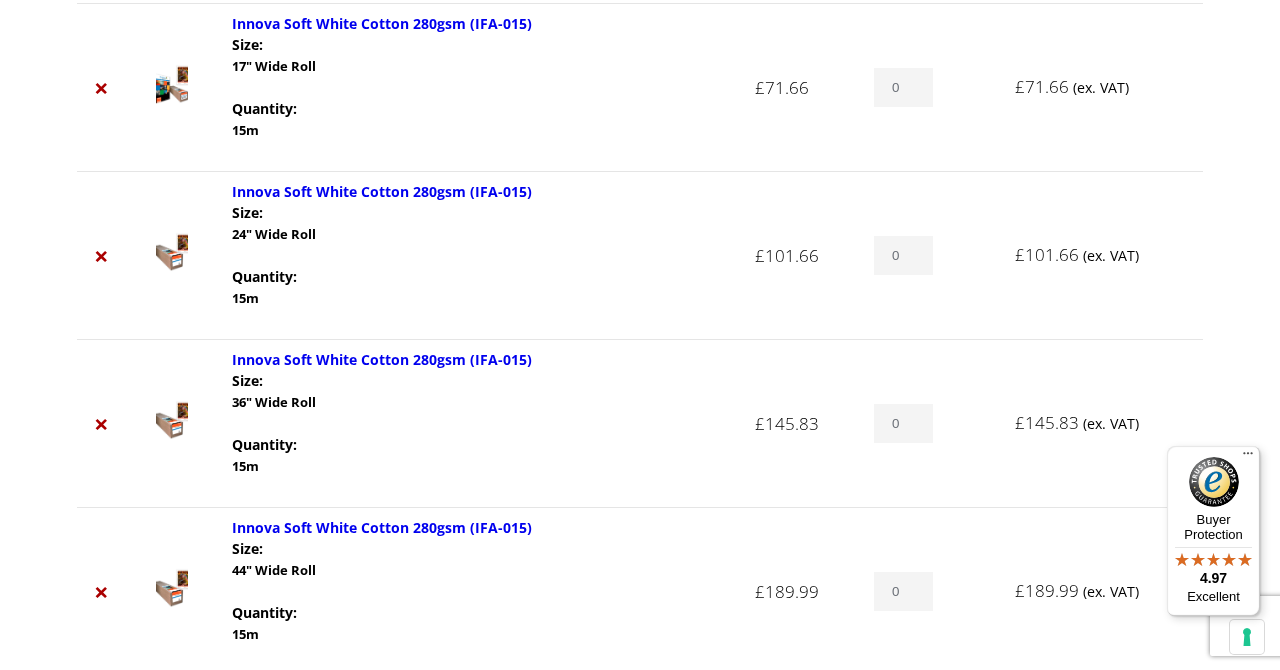 click on "0" at bounding box center [903, 87] 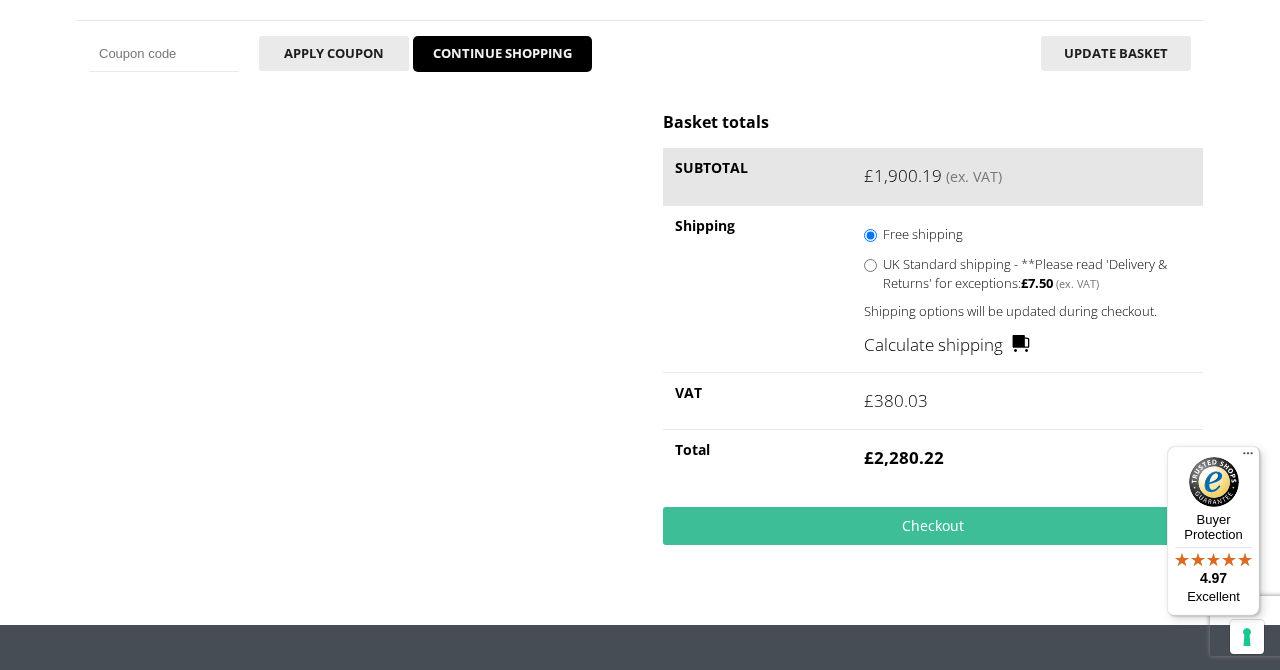scroll, scrollTop: 2511, scrollLeft: 0, axis: vertical 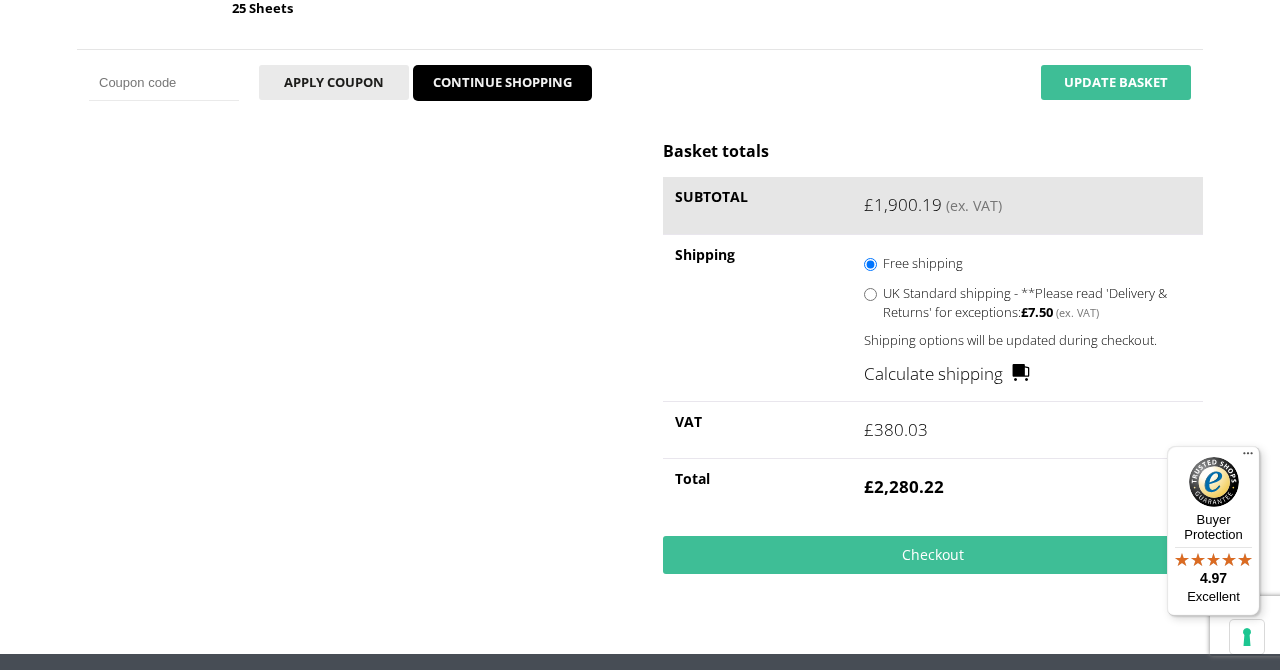click on "Update basket" at bounding box center (1116, 82) 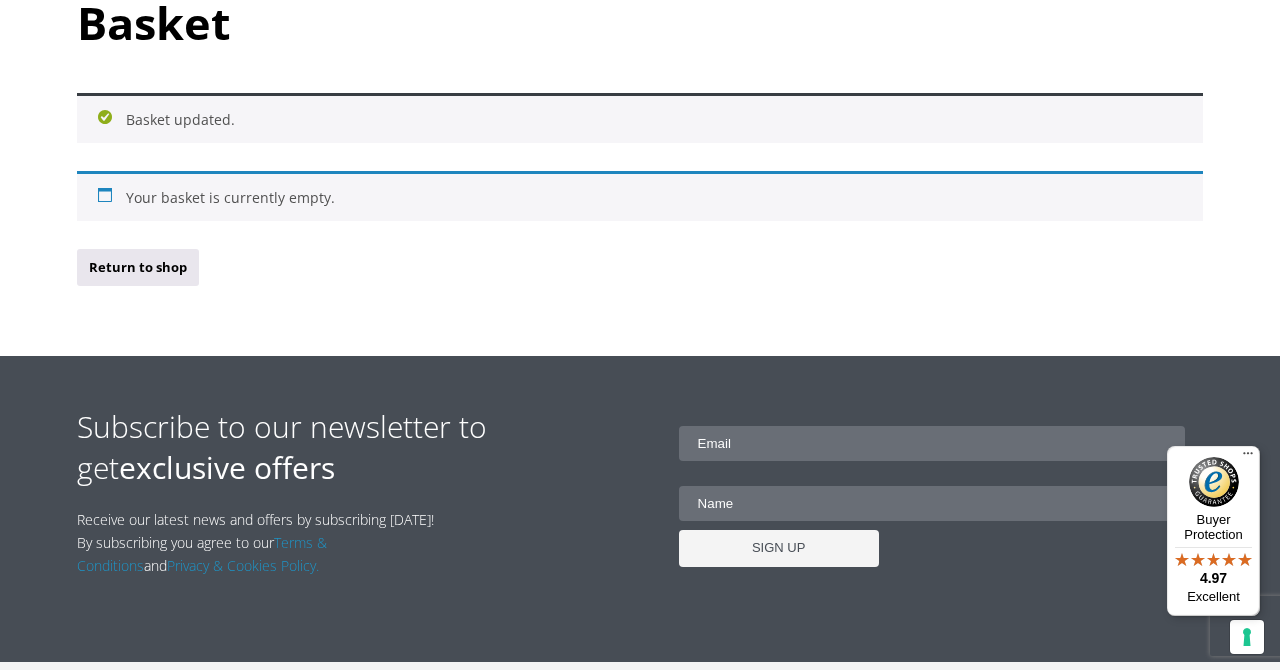 scroll, scrollTop: 237, scrollLeft: 0, axis: vertical 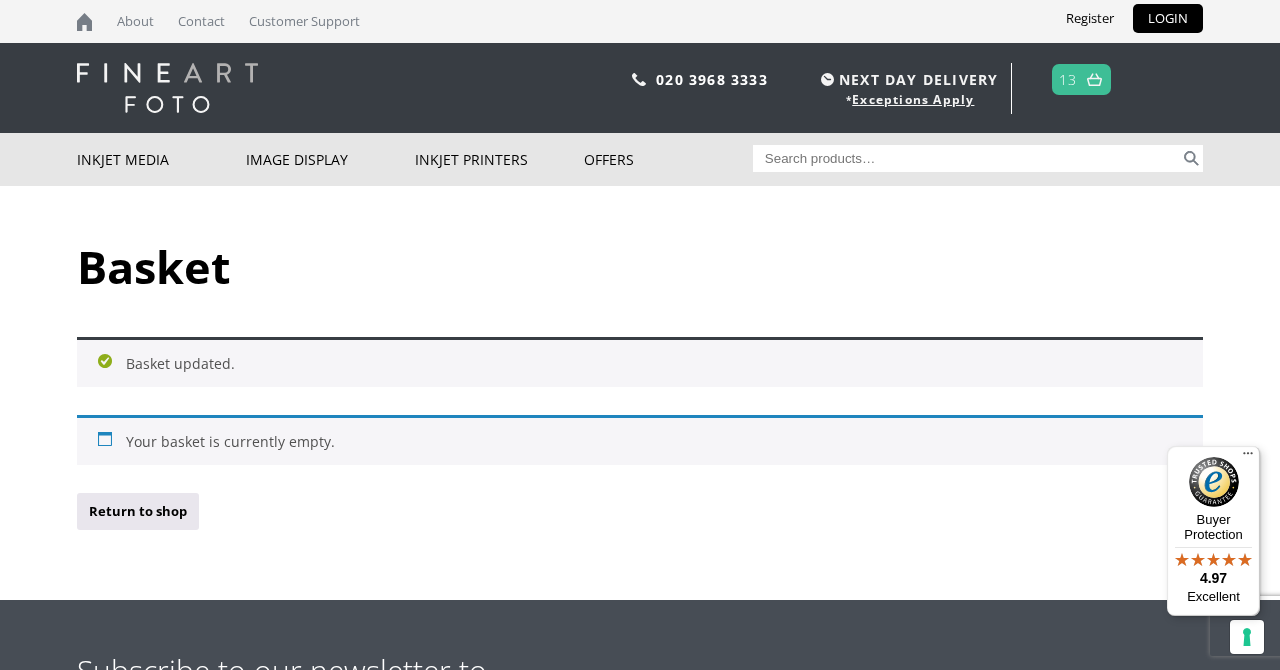 click on "Search for:" at bounding box center (967, 158) 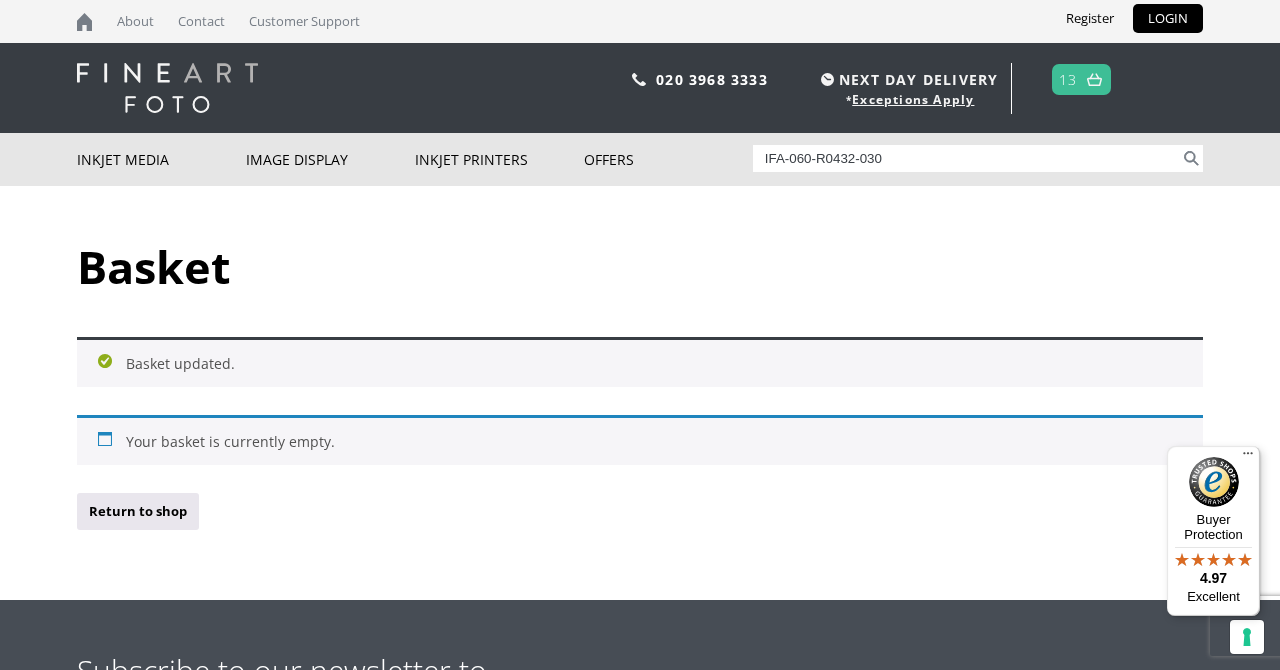 drag, startPoint x: 849, startPoint y: 160, endPoint x: 1012, endPoint y: 168, distance: 163.1962 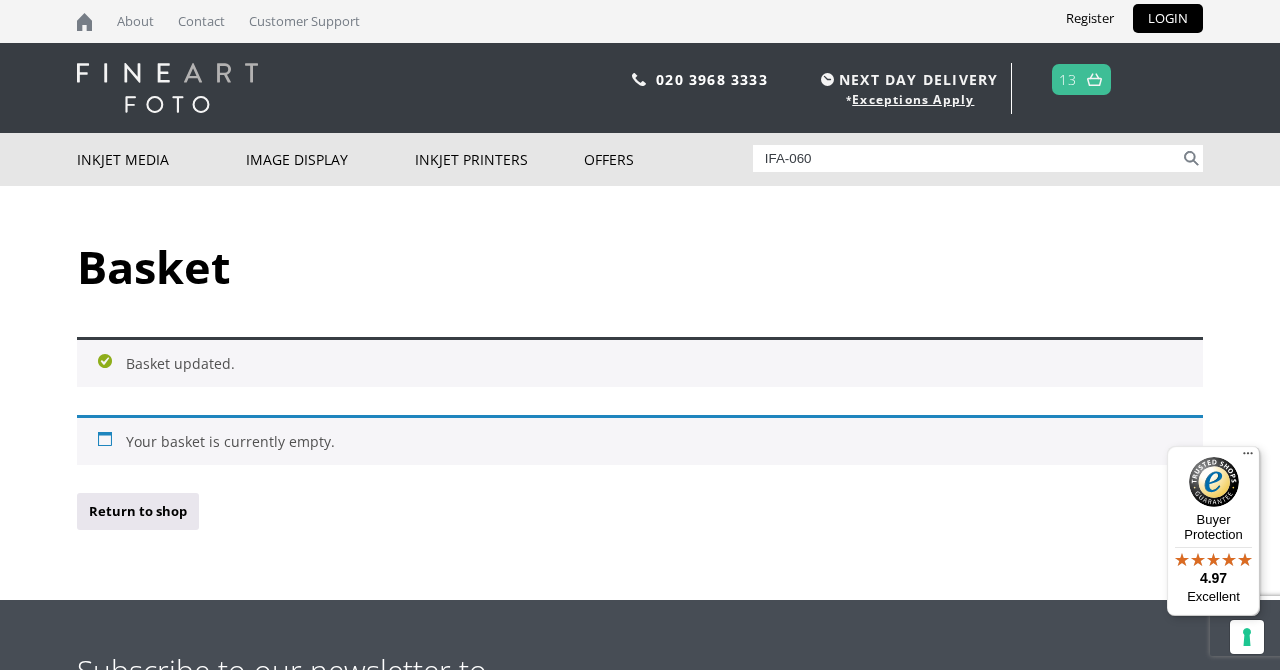 type on "IFA-060" 